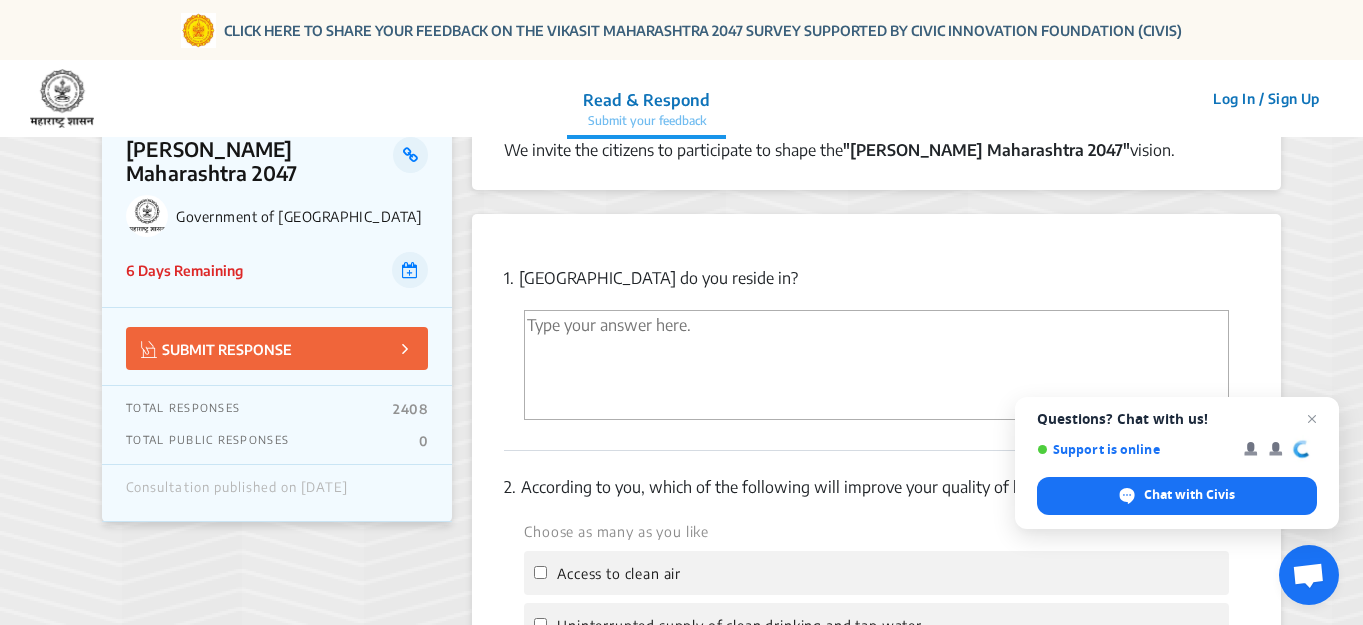 scroll, scrollTop: 300, scrollLeft: 0, axis: vertical 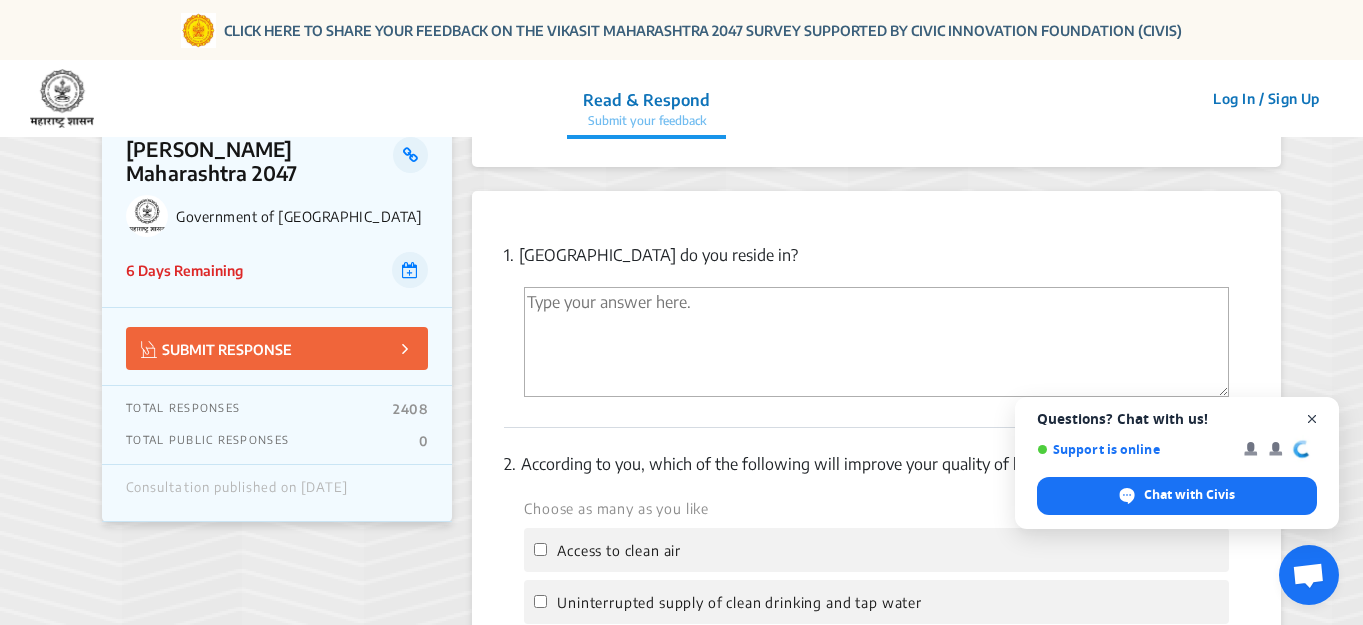 click at bounding box center [1312, 419] 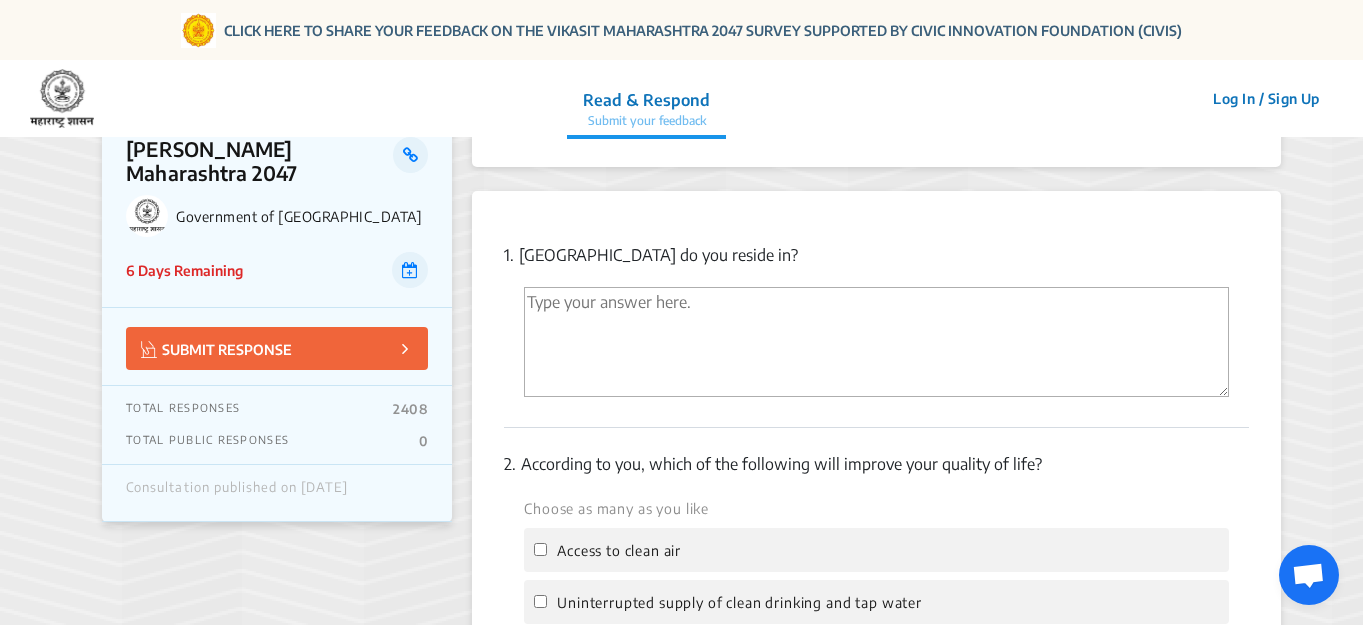 click at bounding box center [876, 342] 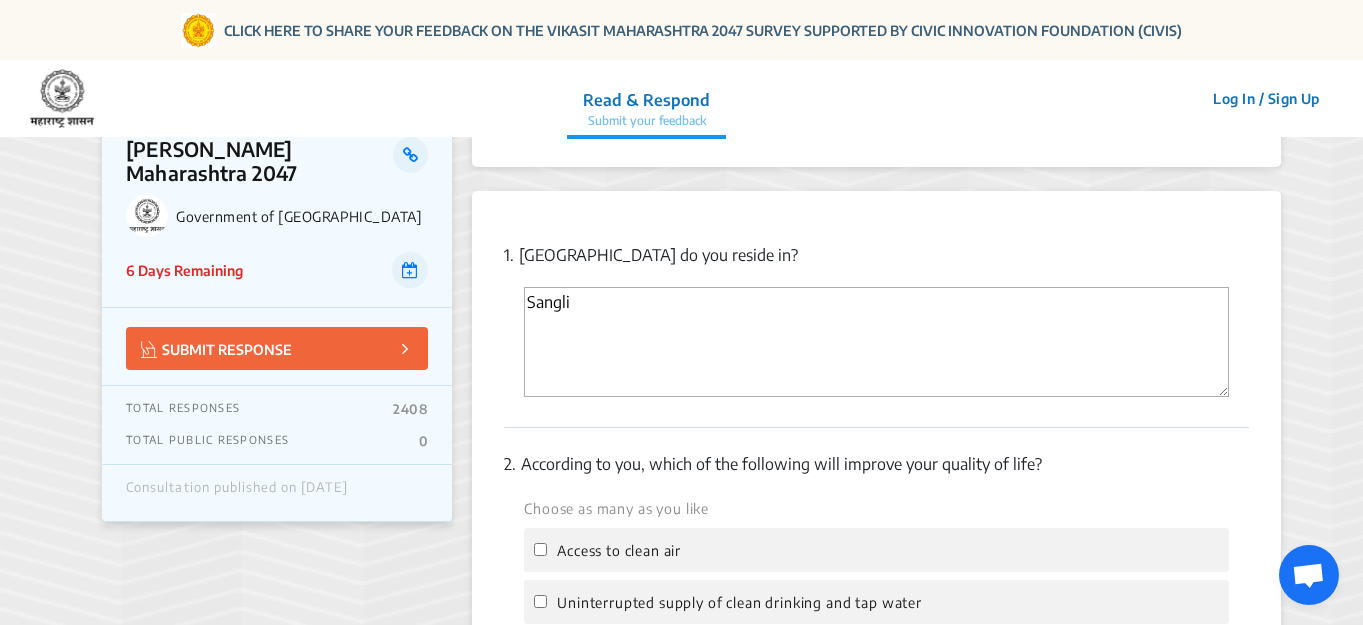 type on "Sangli" 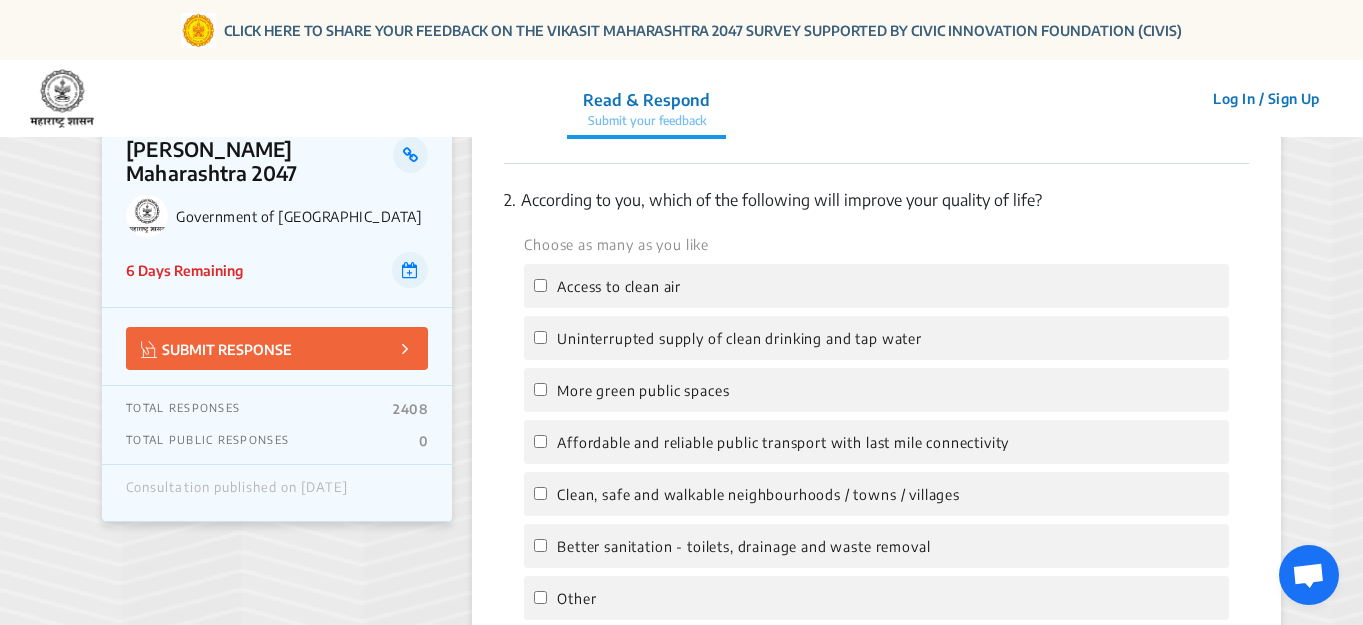 scroll, scrollTop: 600, scrollLeft: 0, axis: vertical 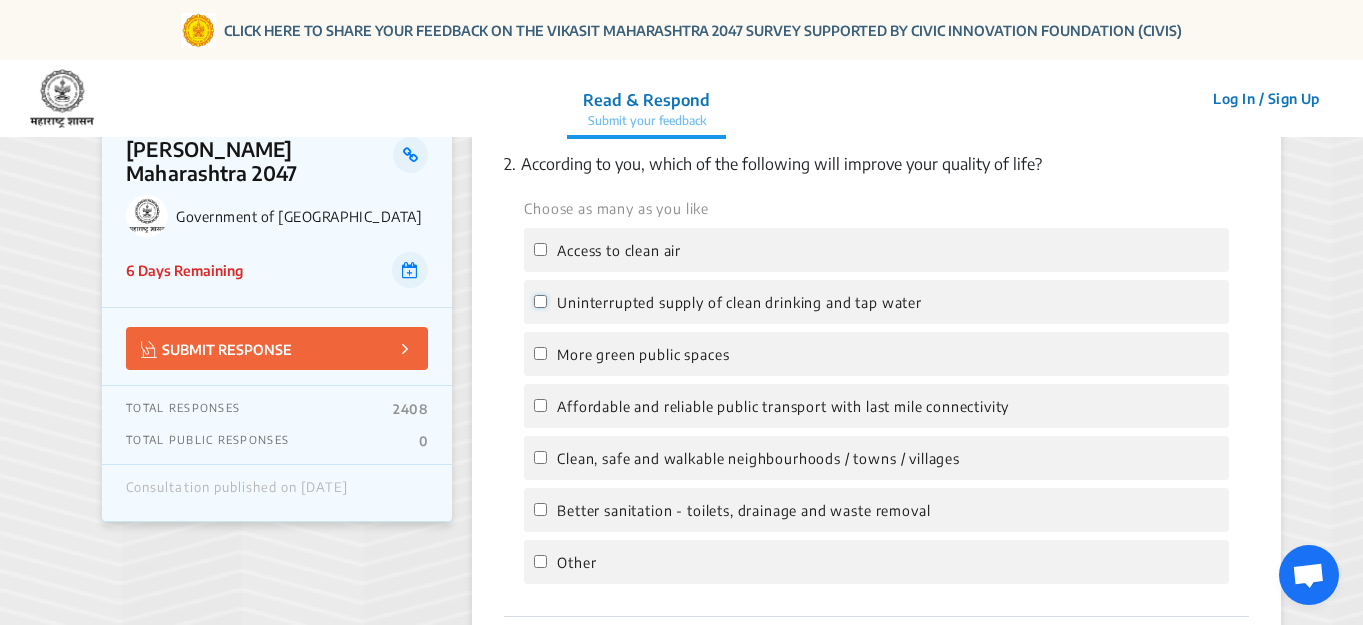 click on "Uninterrupted supply of clean drinking and tap water" 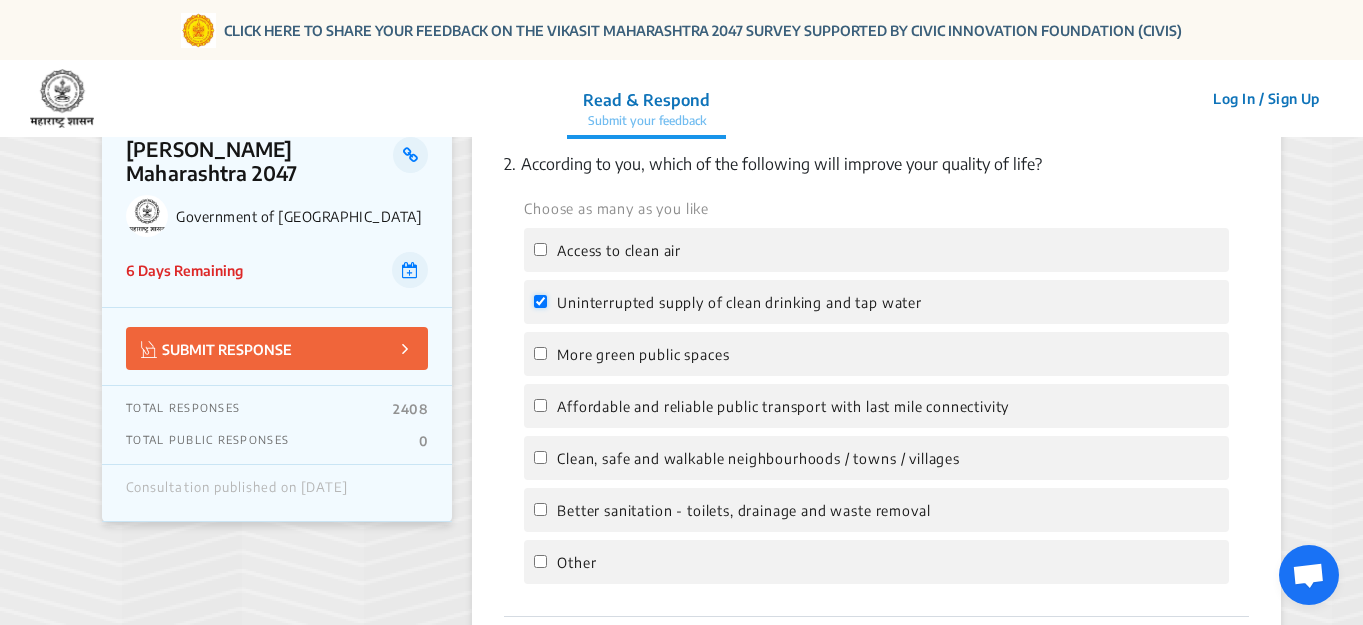 checkbox on "true" 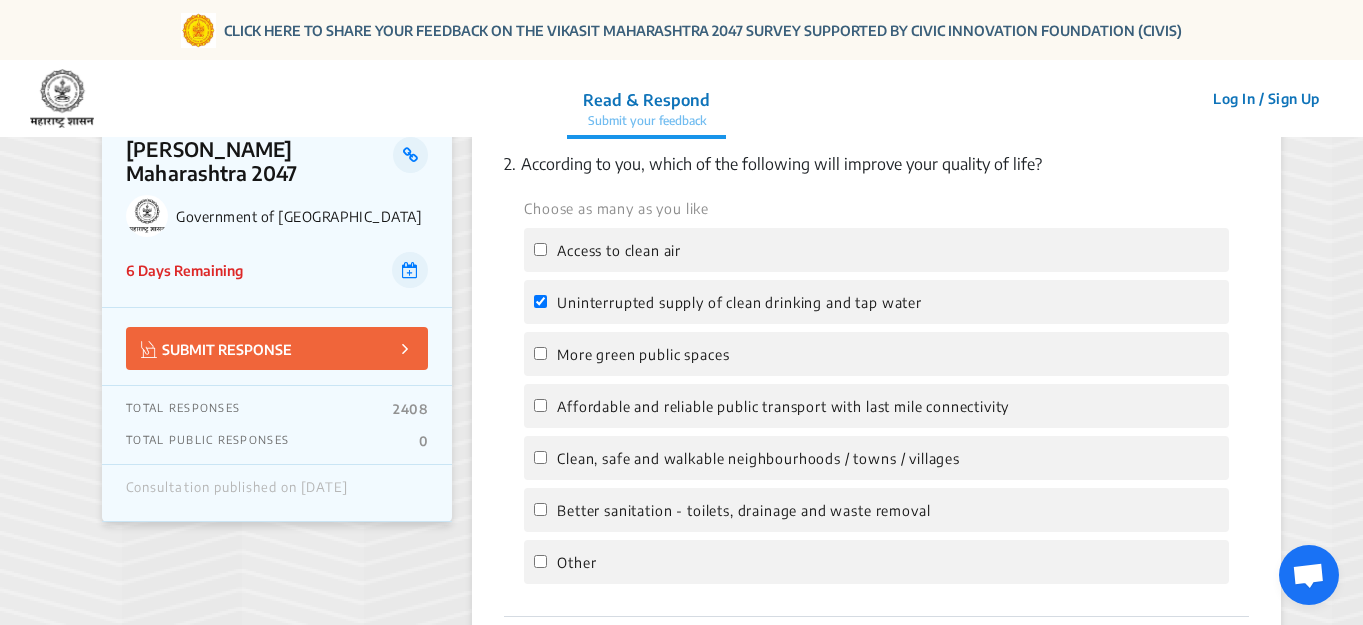 click on "Access to clean air" 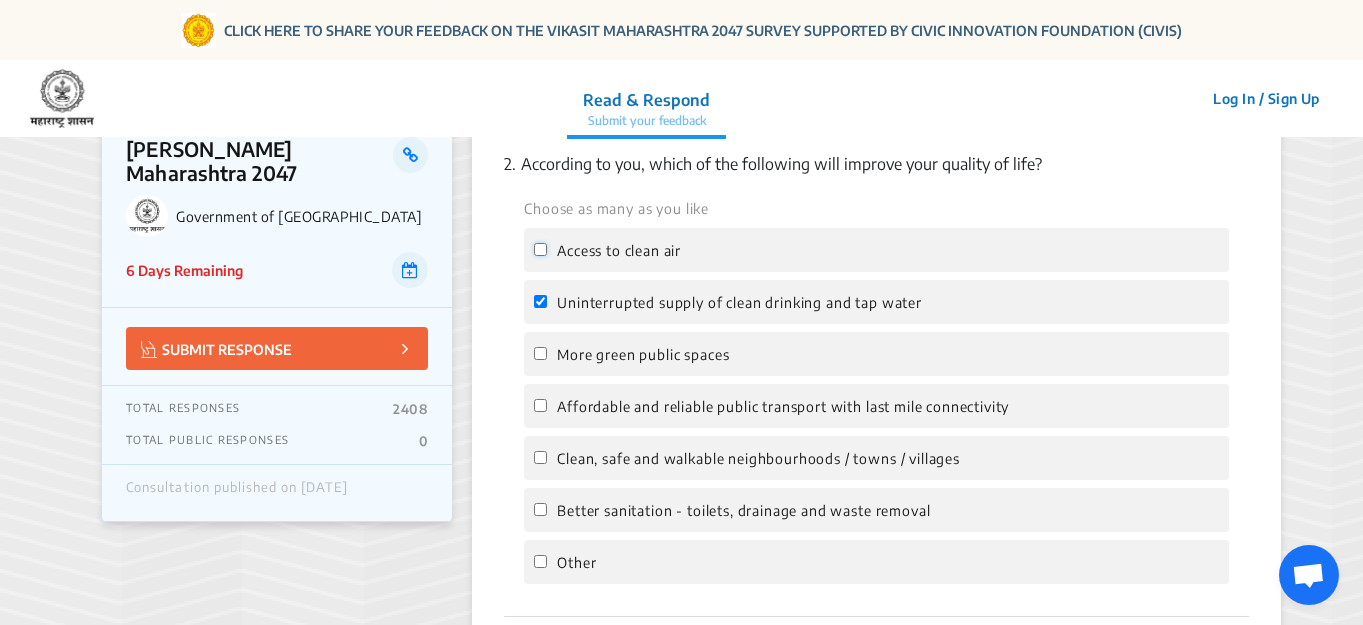 click on "Access to clean air" 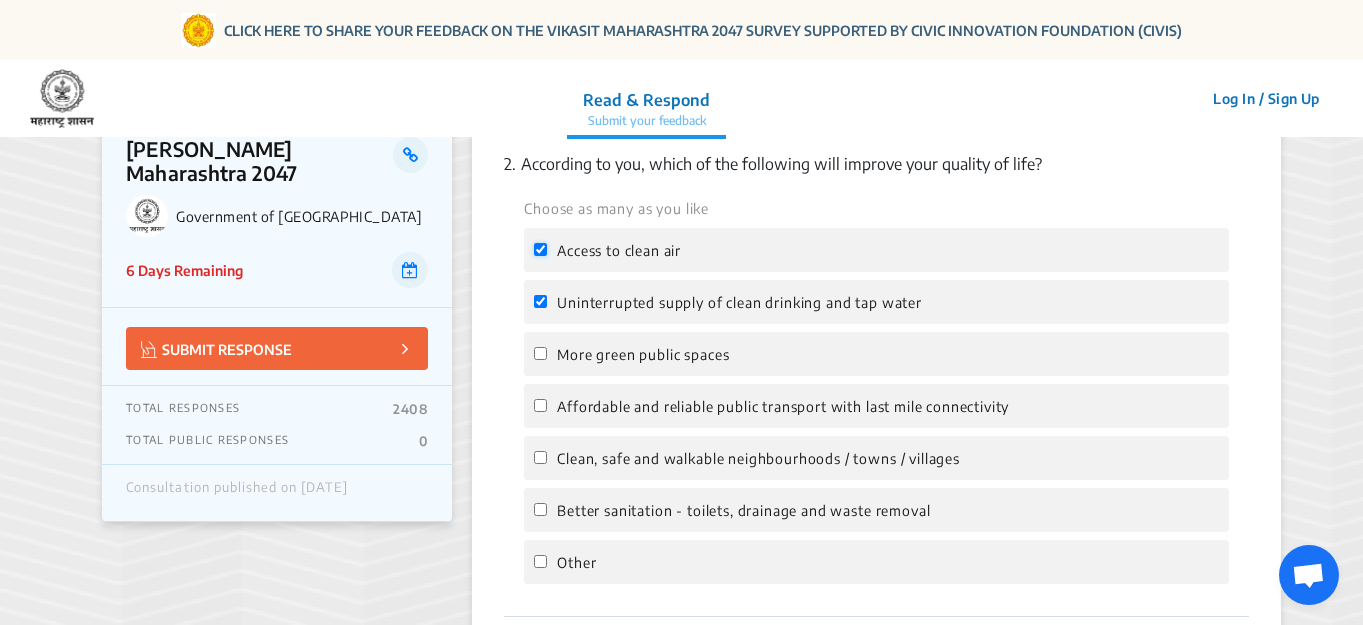 checkbox on "true" 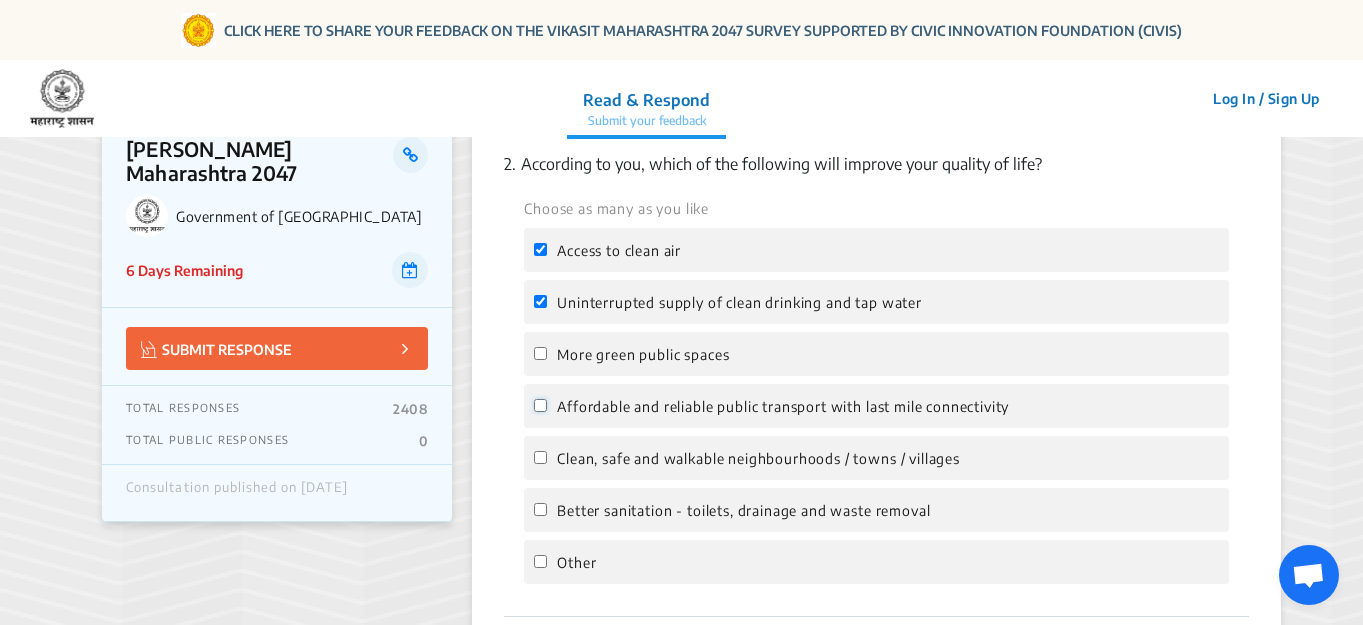 click on "Affordable and reliable public transport with last mile connectivity" 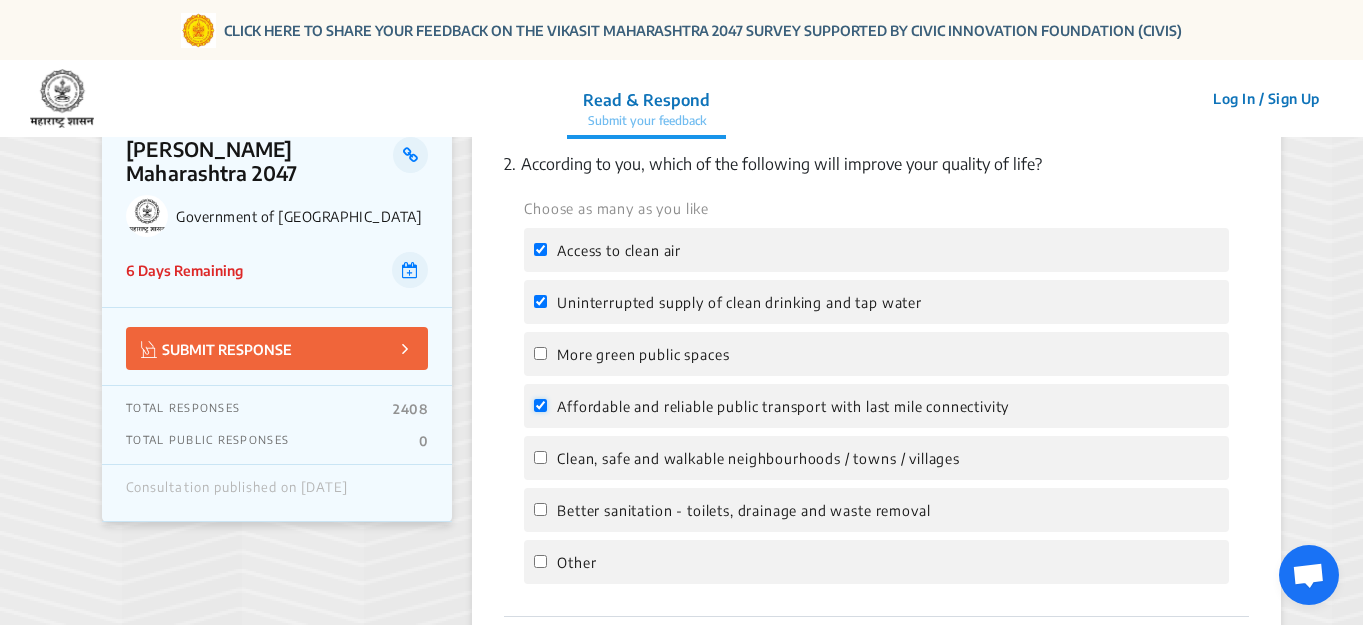 checkbox on "true" 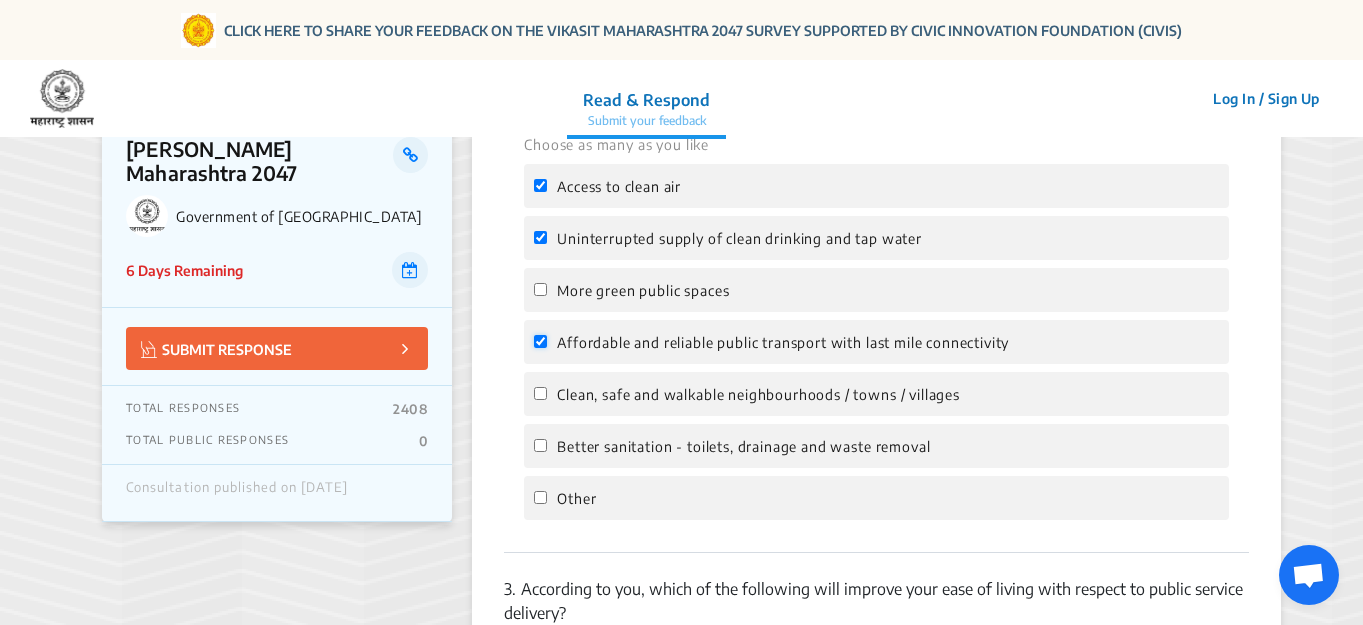 scroll, scrollTop: 700, scrollLeft: 0, axis: vertical 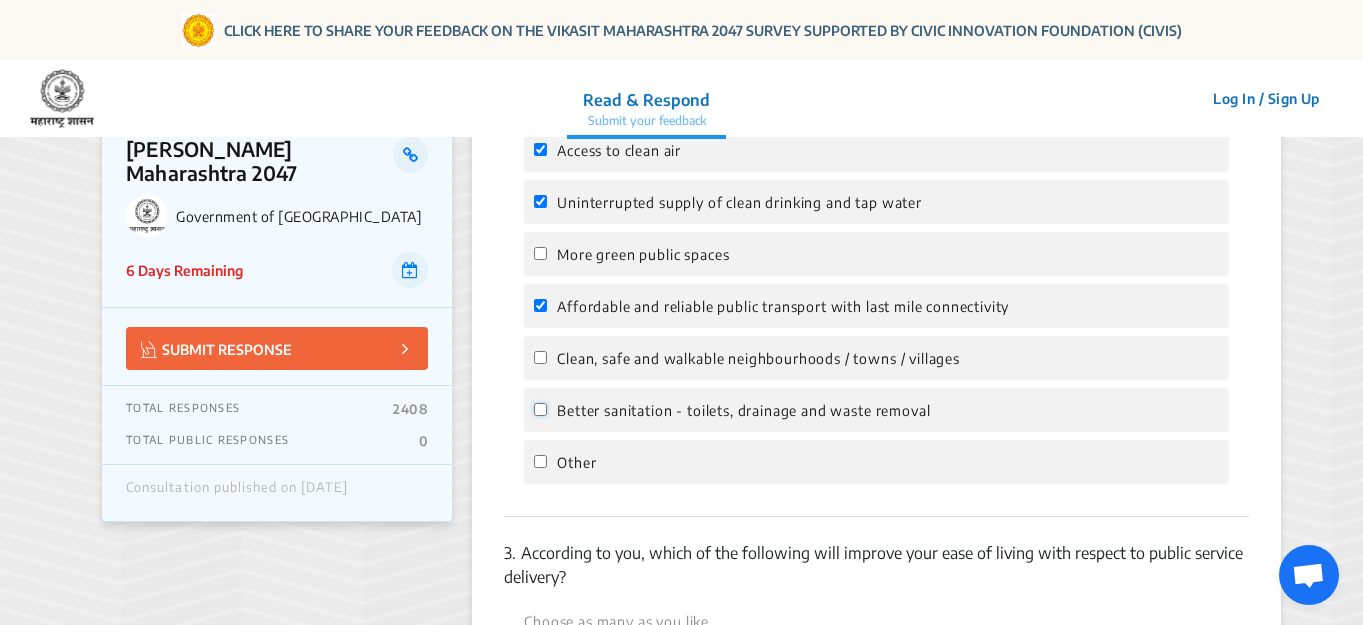 click on "Better sanitation - toilets, drainage and waste removal" 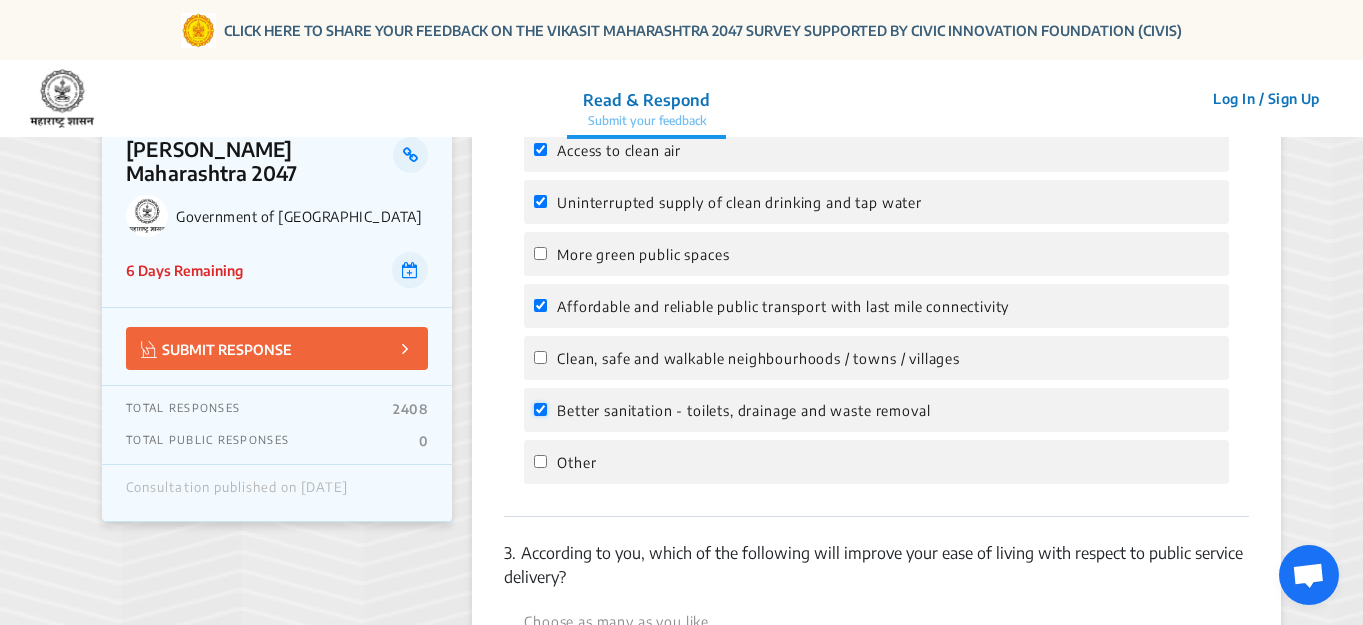 checkbox on "true" 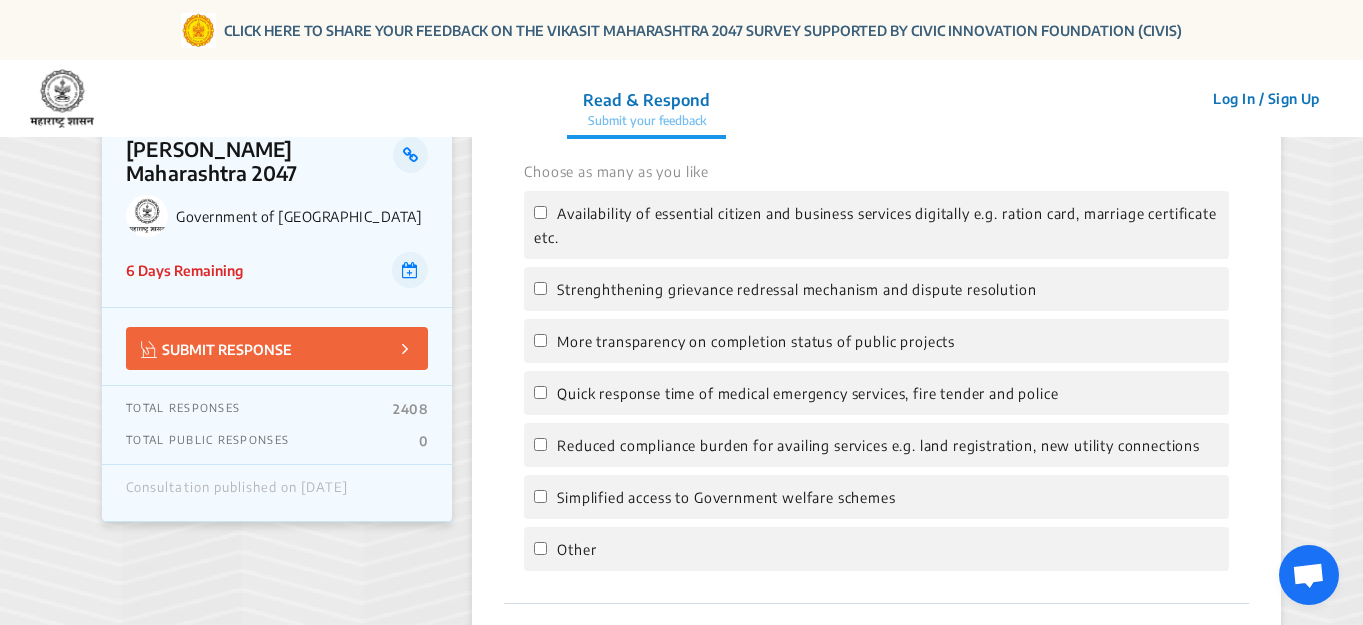 scroll, scrollTop: 1200, scrollLeft: 0, axis: vertical 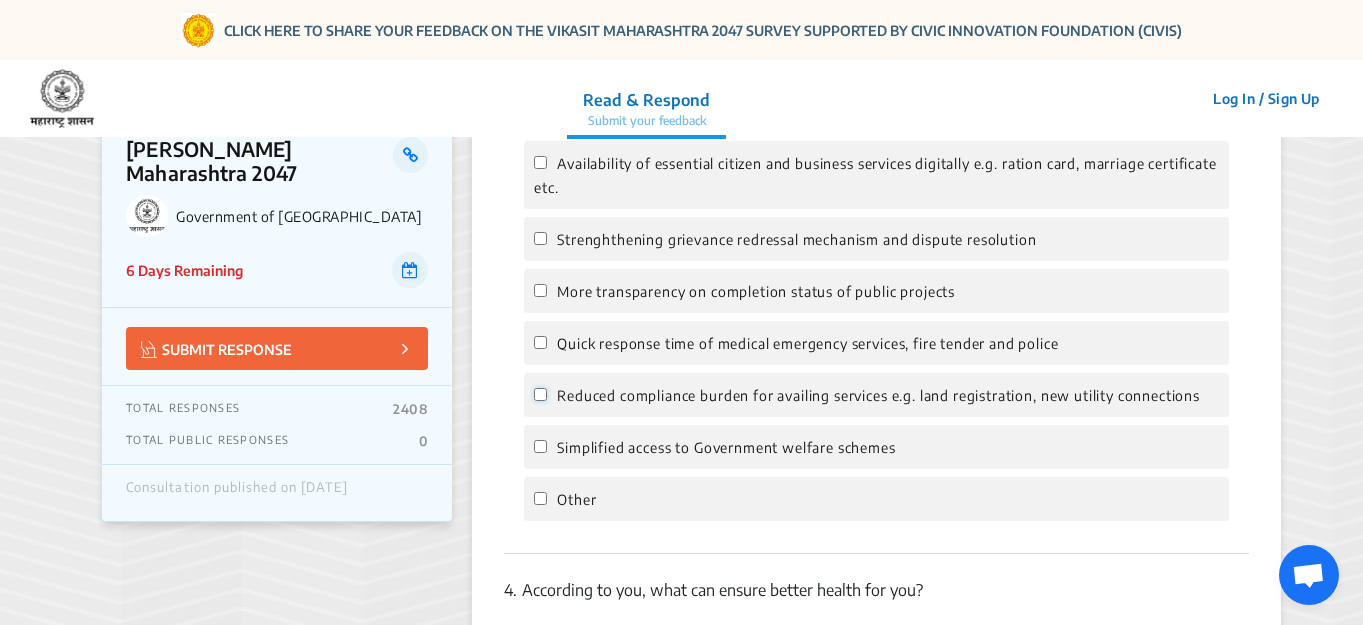 click on "Reduced compliance burden for availing services e.g. land registration, new utility connections" 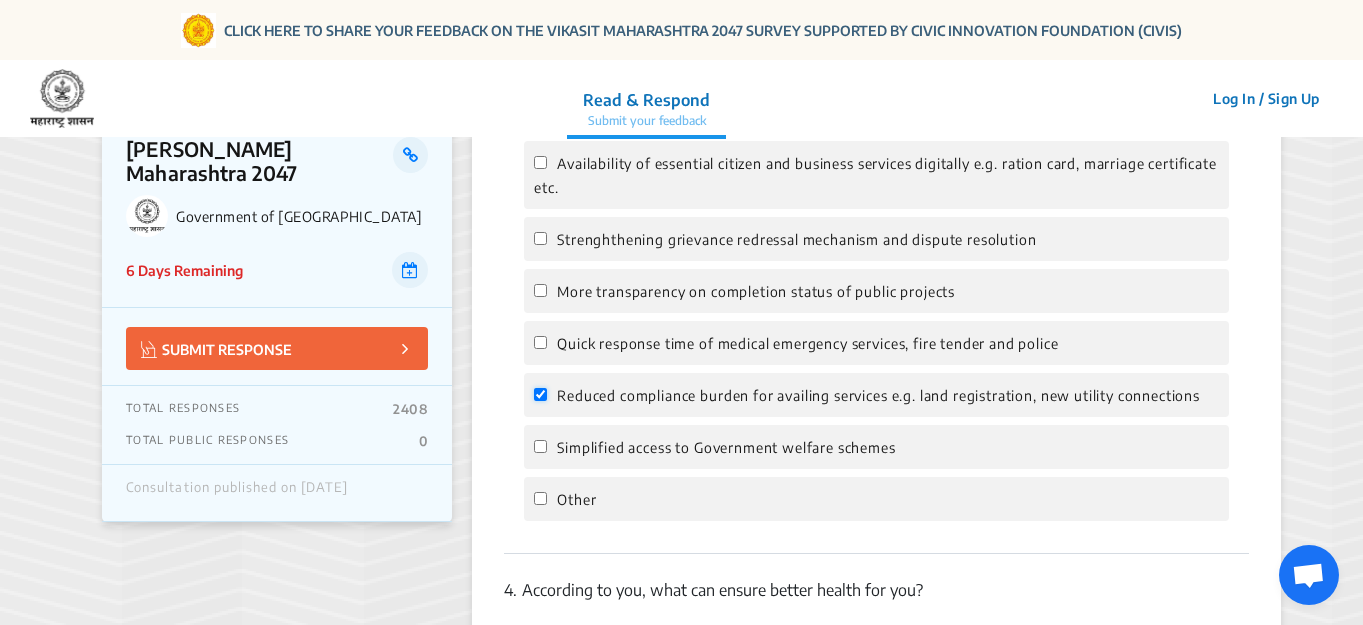 checkbox on "true" 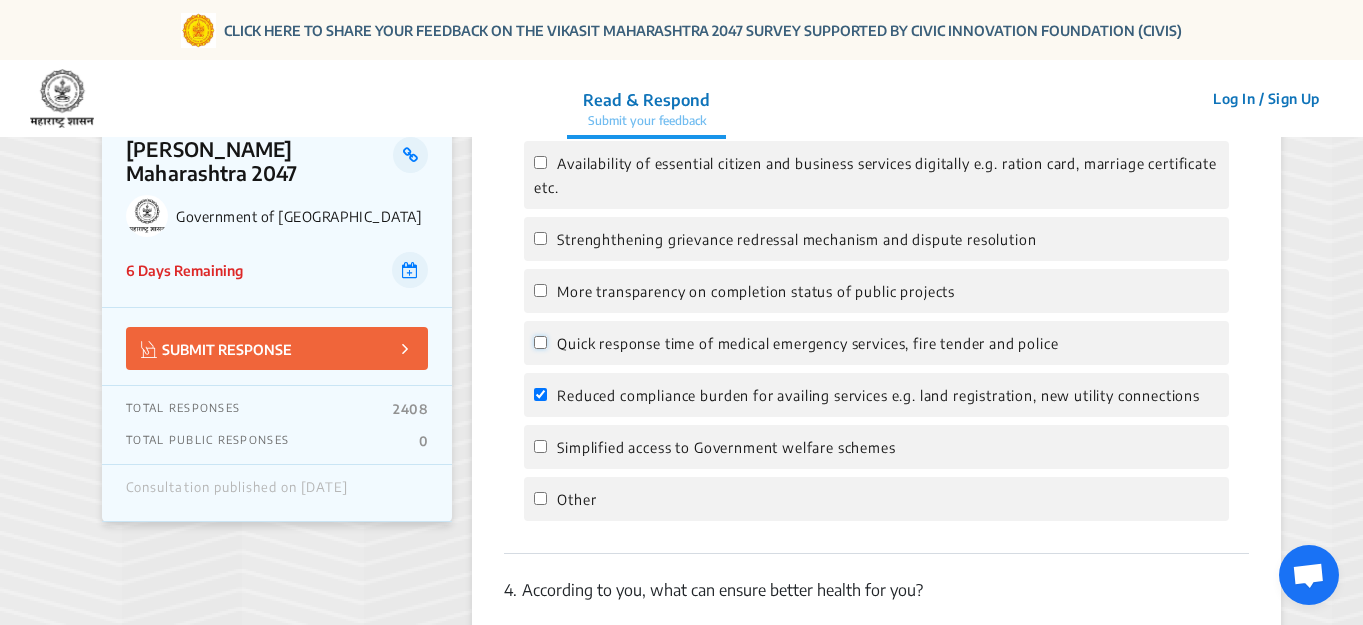 click on "Quick response time of medical emergency services, fire tender and police" 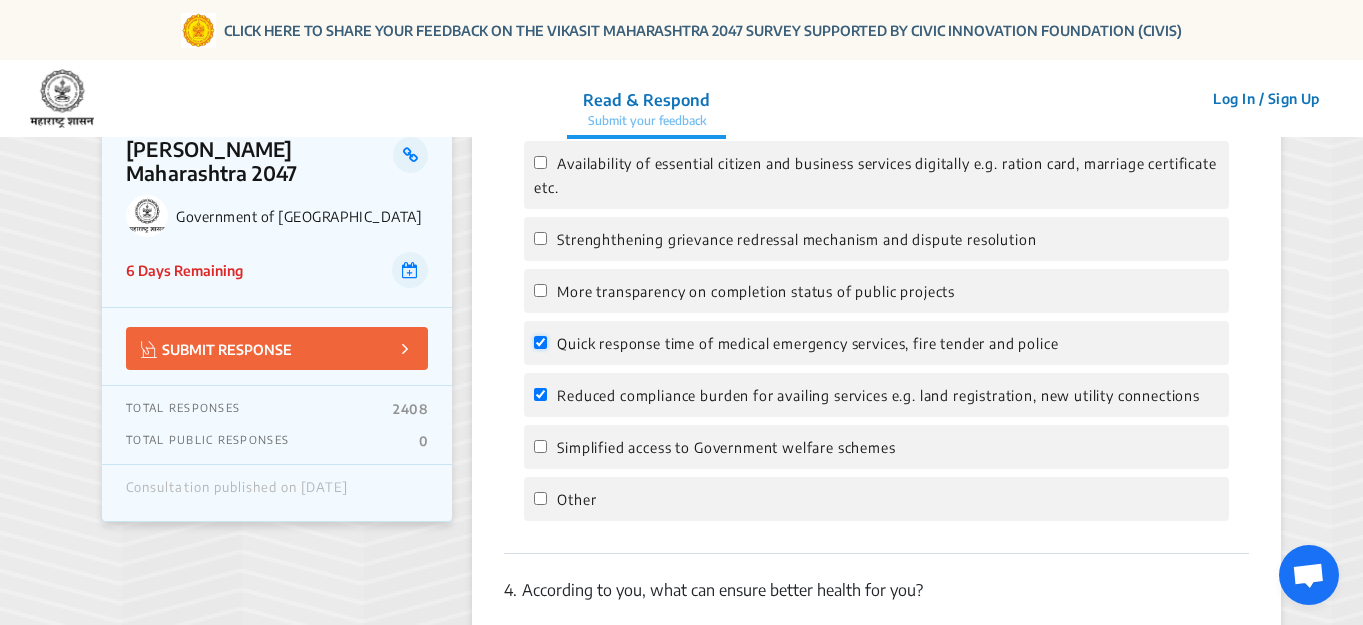 checkbox on "true" 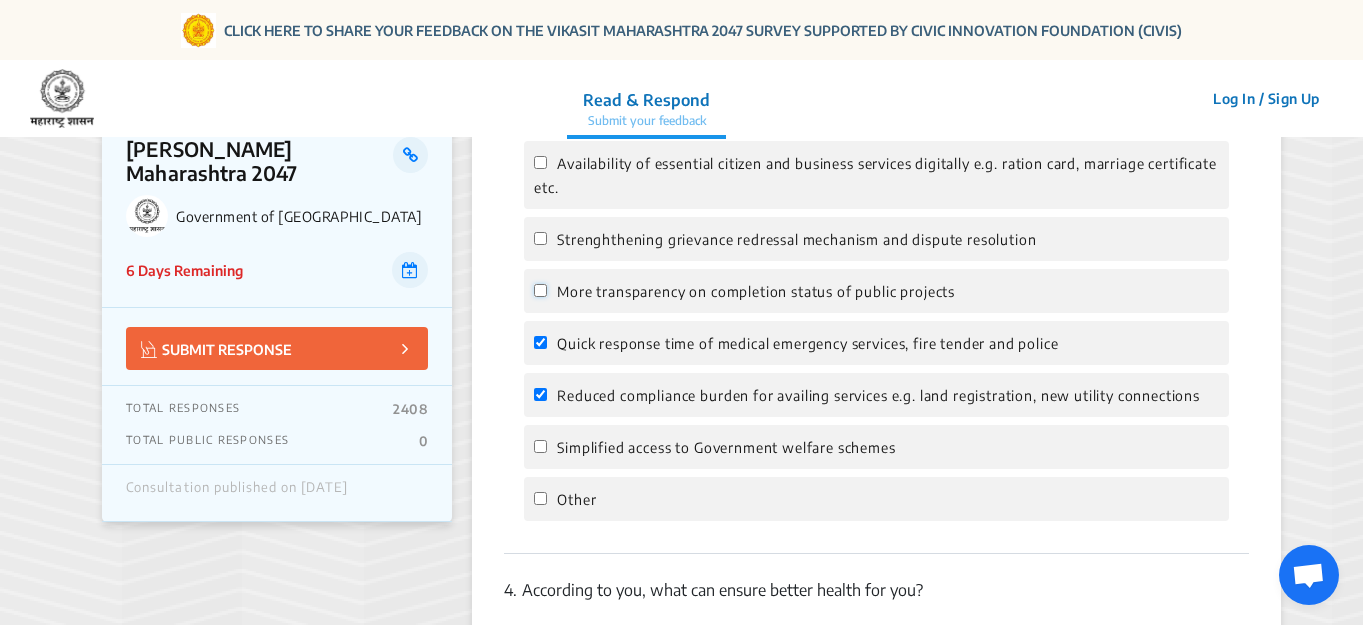 click on "More transparency on completion status of public projects" 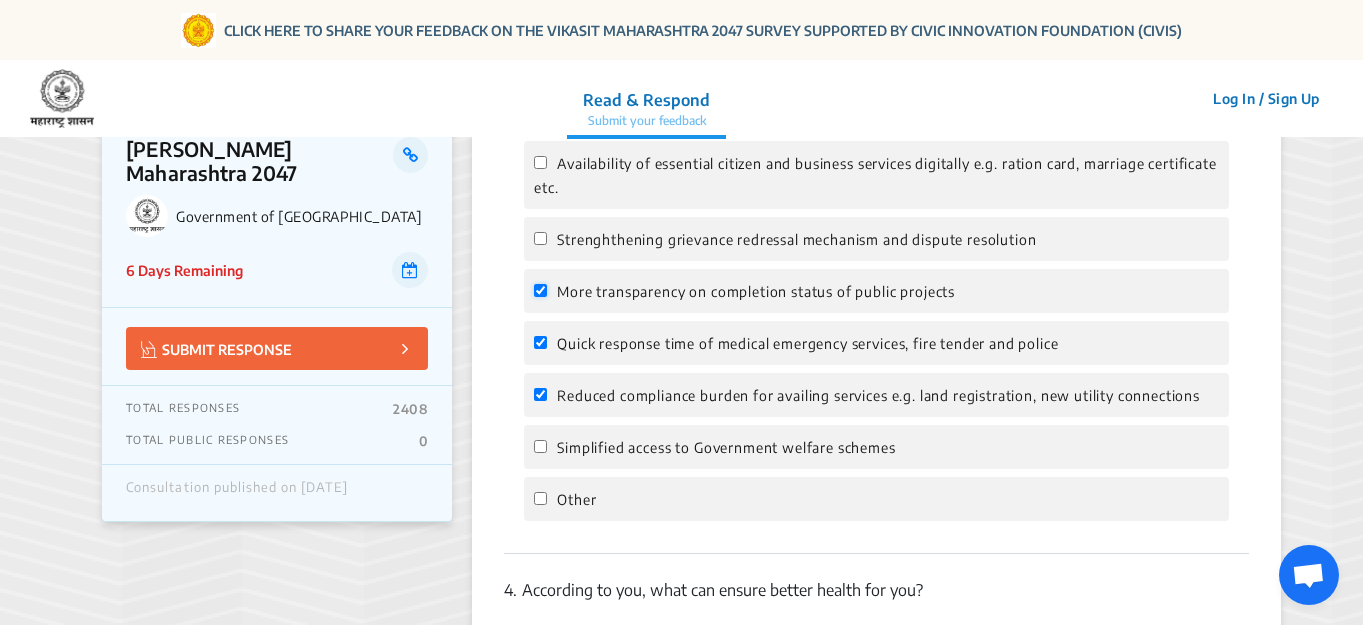 checkbox on "true" 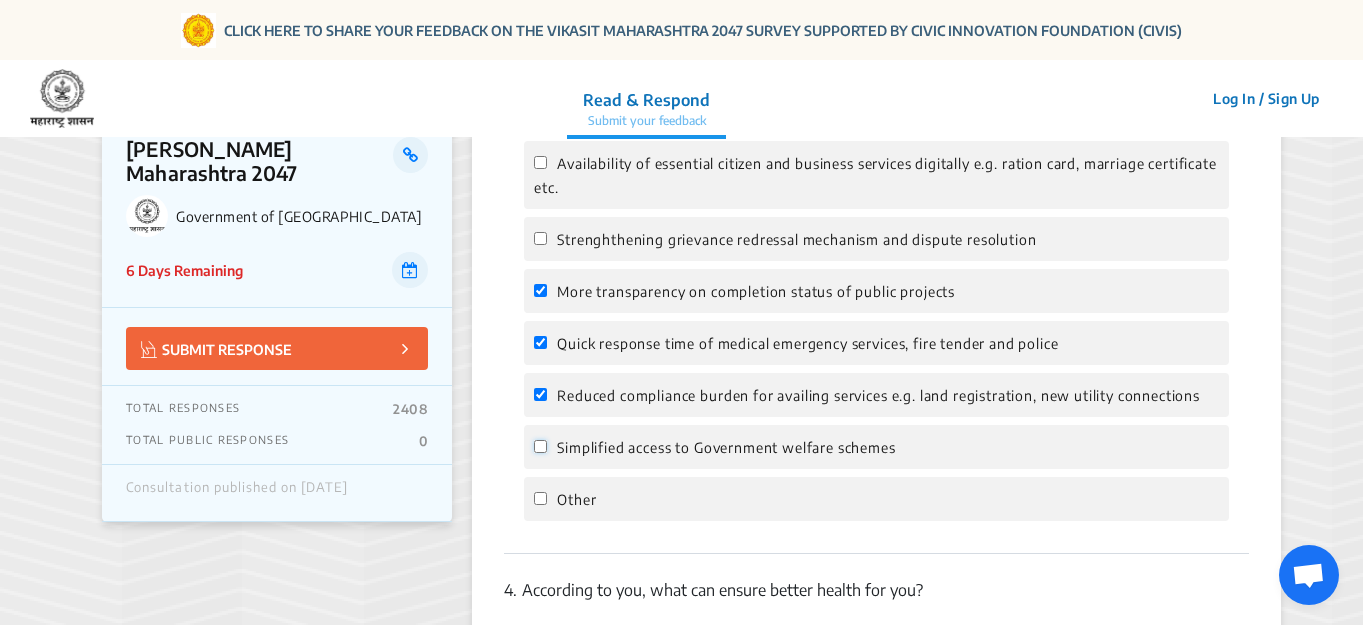 click on "Simplified access to Government welfare schemes" 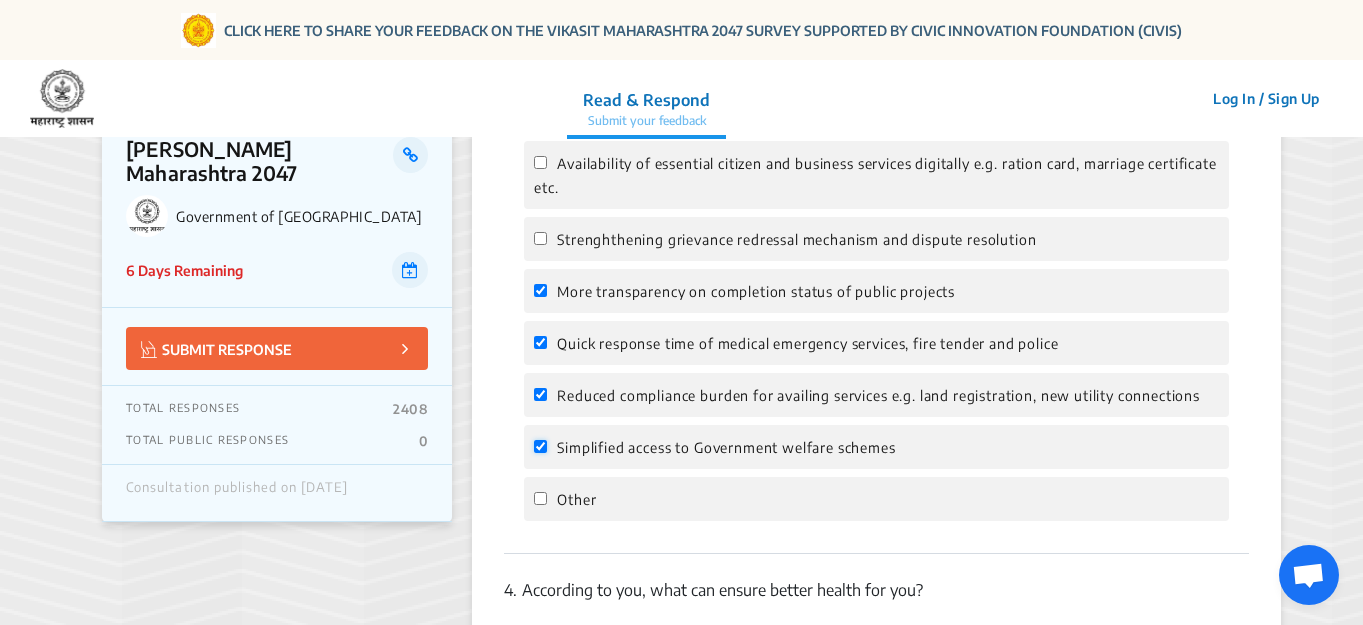 checkbox on "true" 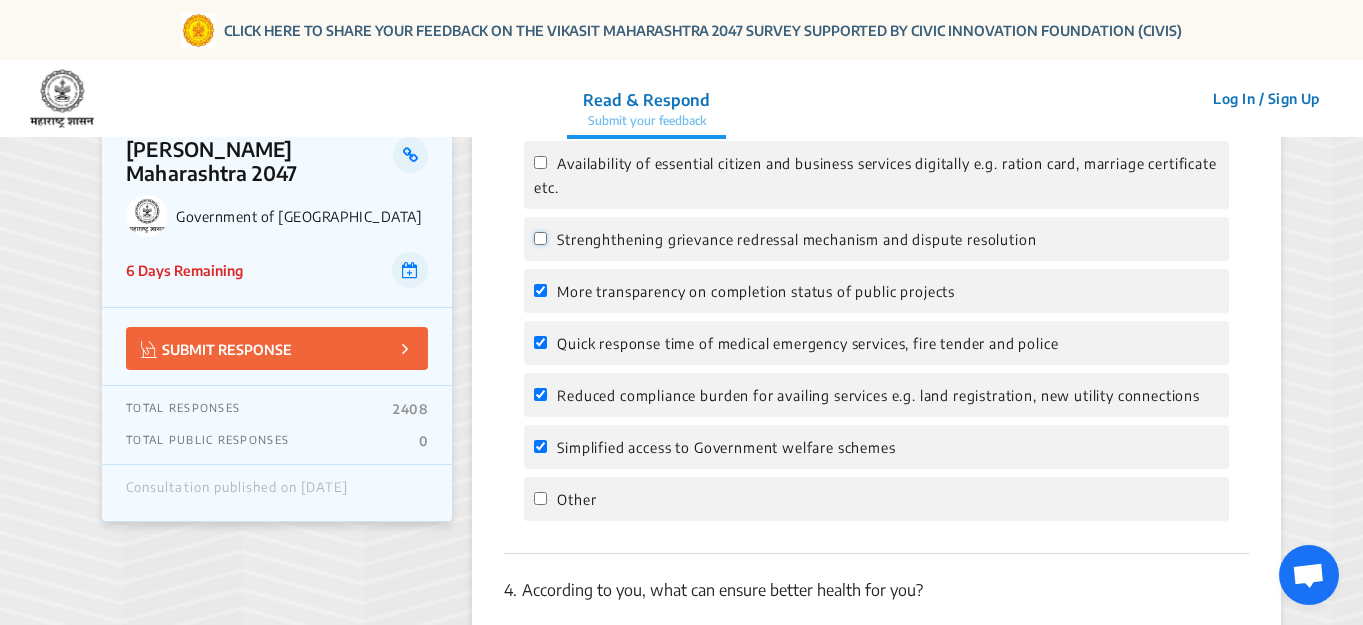 click on "Strenghthening grievance redressal mechanism and dispute resolution" 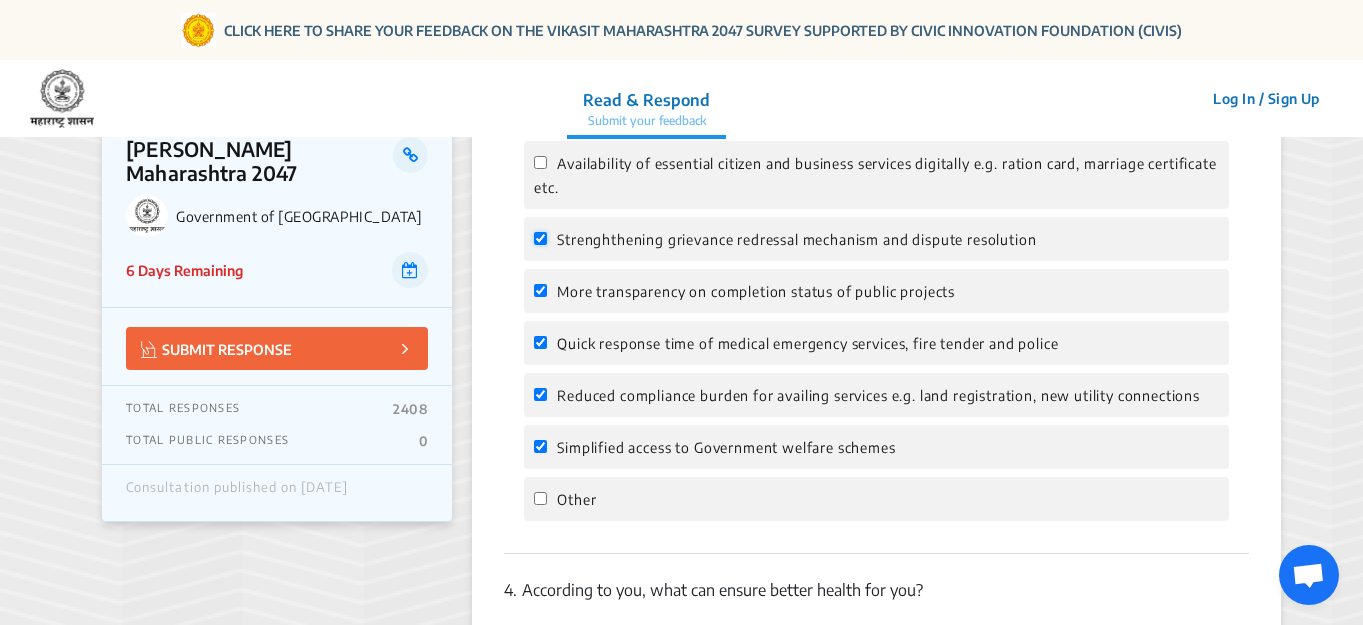 checkbox on "true" 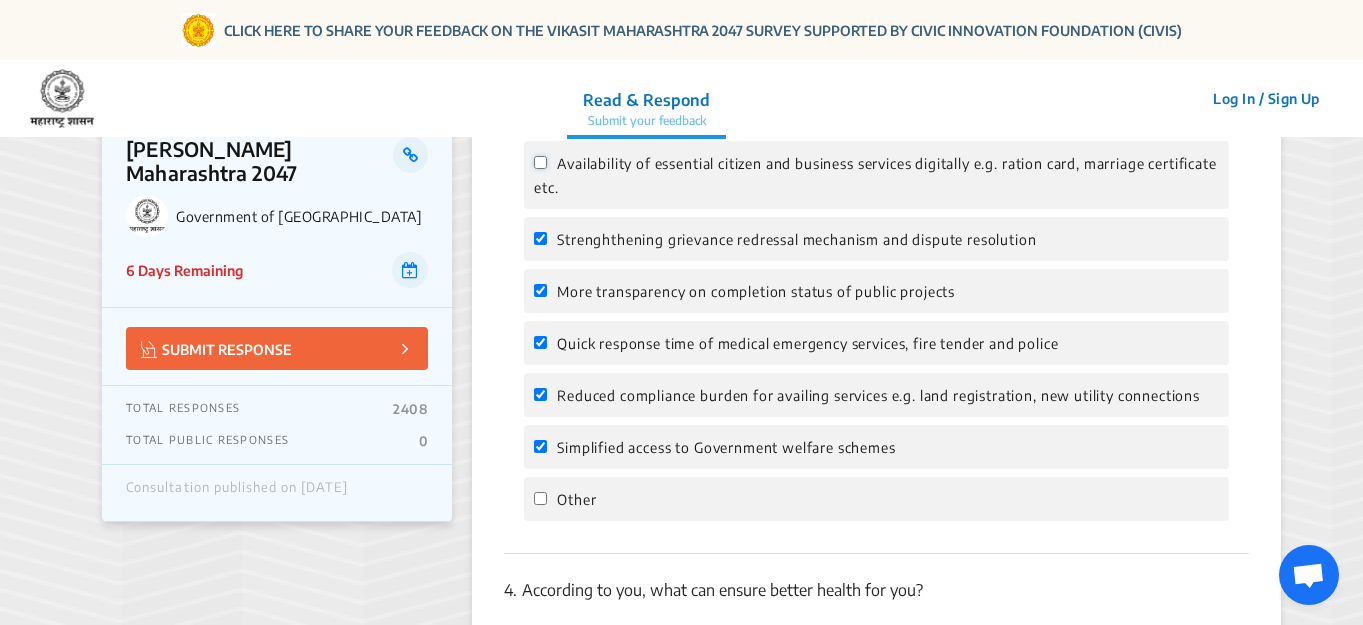 click on "Availability of essential citizen and business services digitally e.g. ration card, marriage certificate etc." 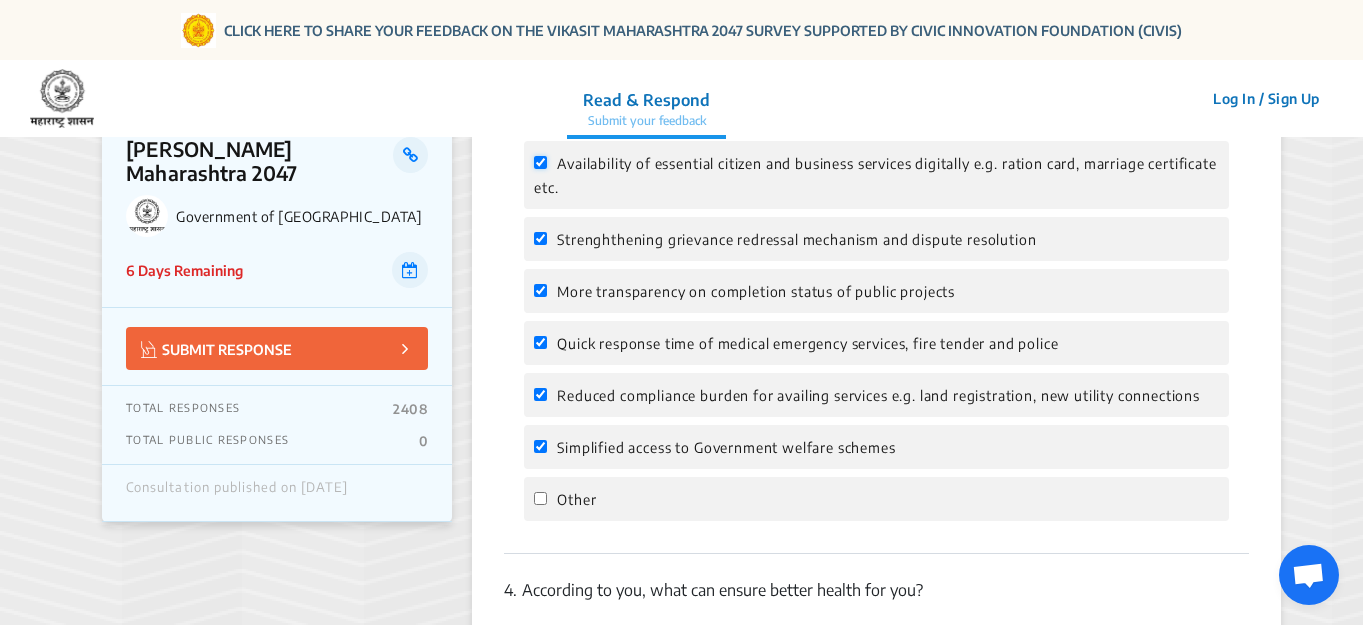 checkbox on "true" 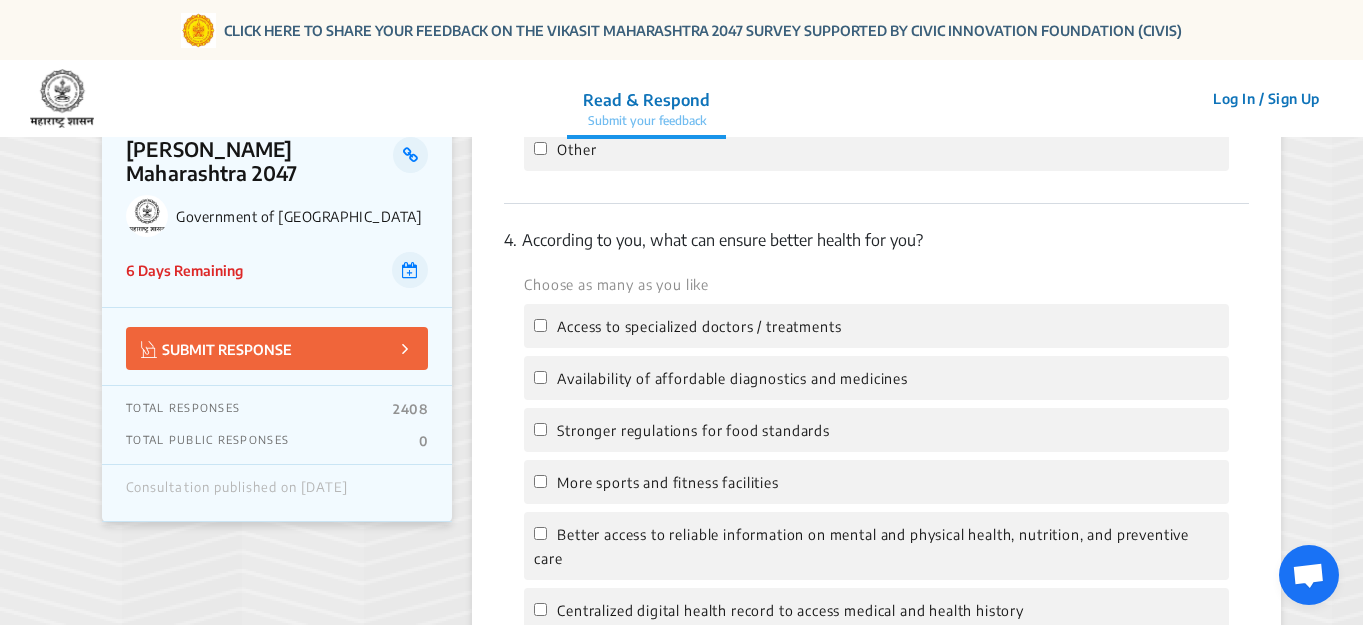 scroll, scrollTop: 1600, scrollLeft: 0, axis: vertical 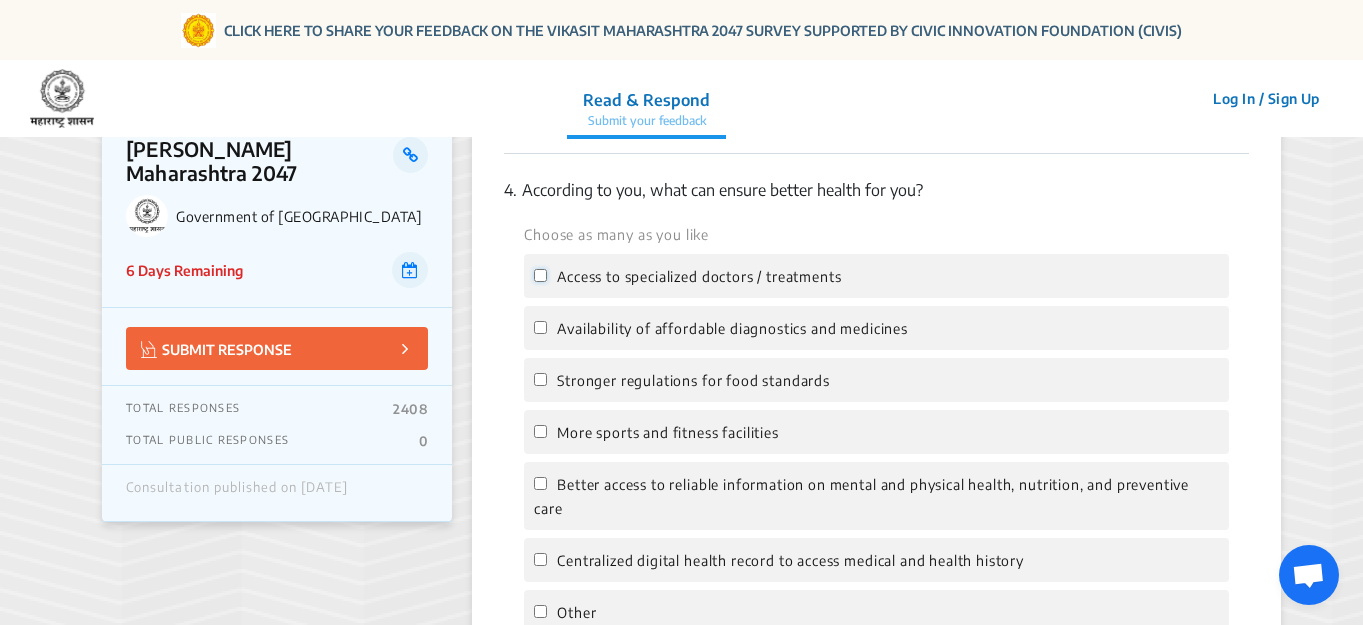 click on "Access to specialized doctors / treatments" 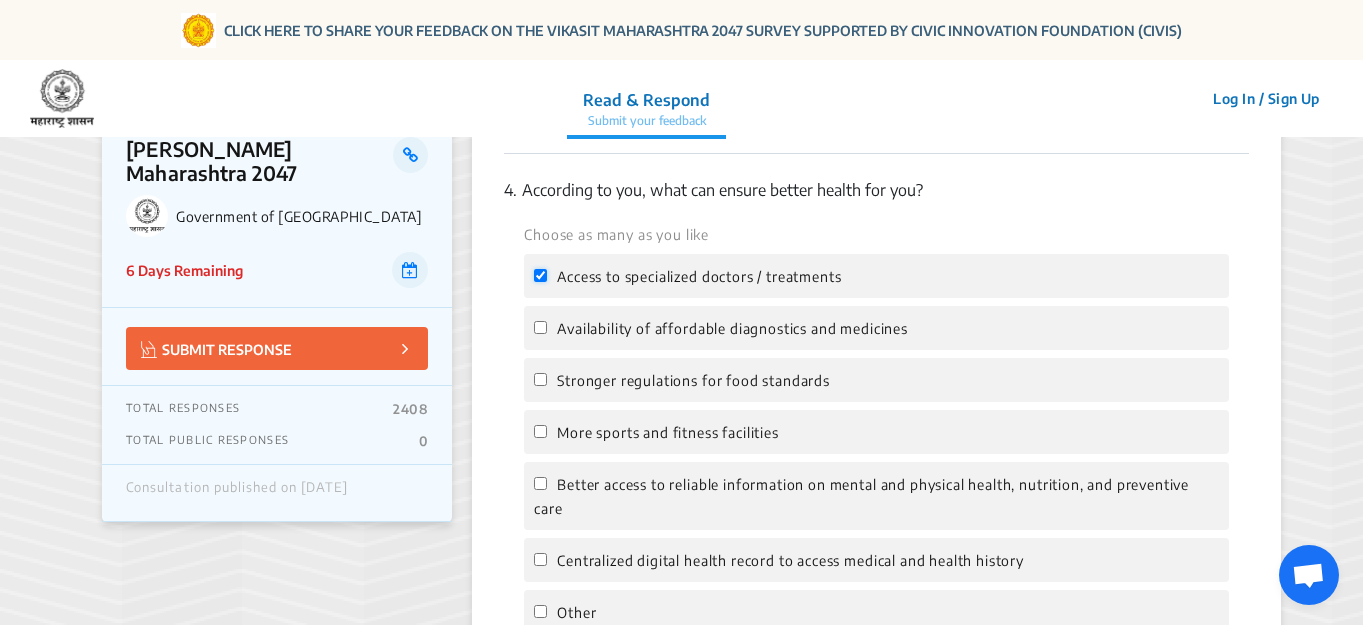 checkbox on "true" 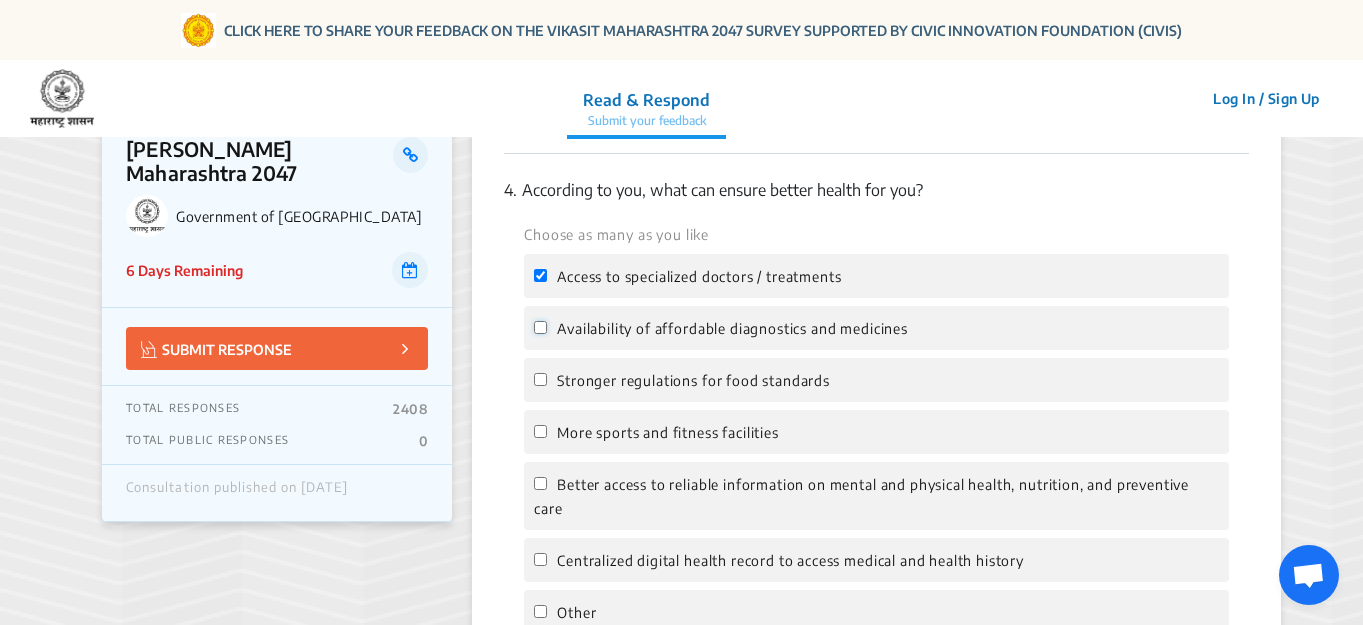 click on "Availability of affordable diagnostics and medicines" 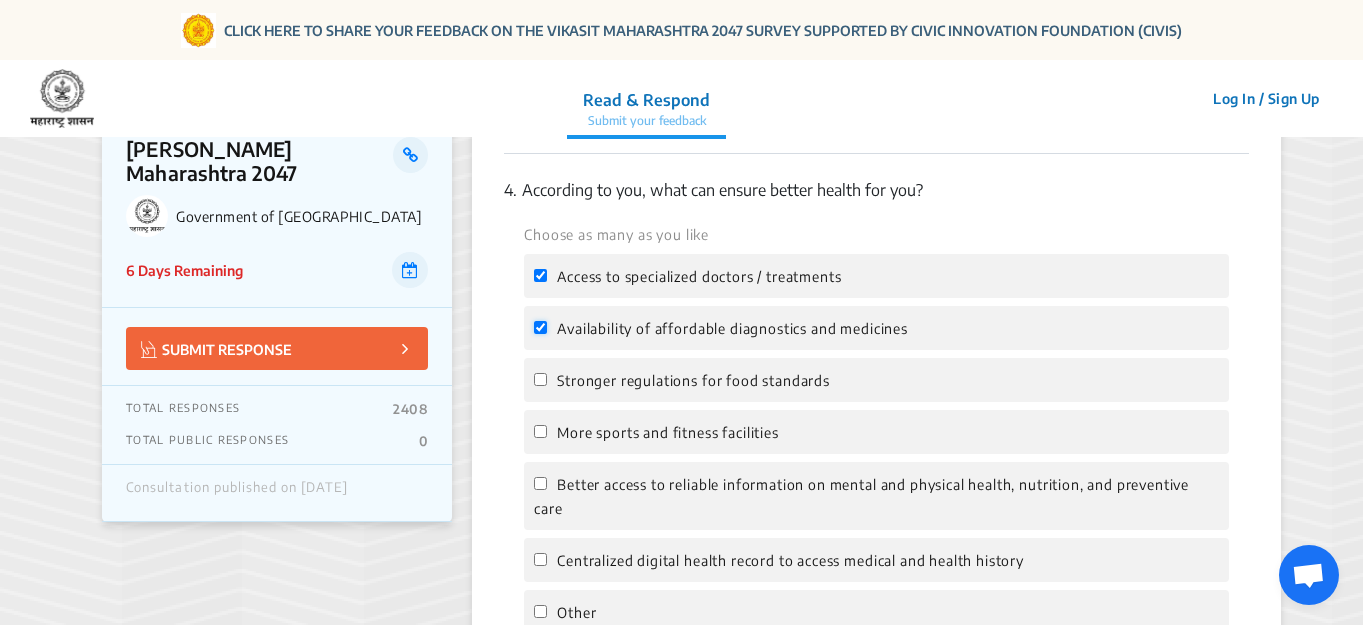 checkbox on "true" 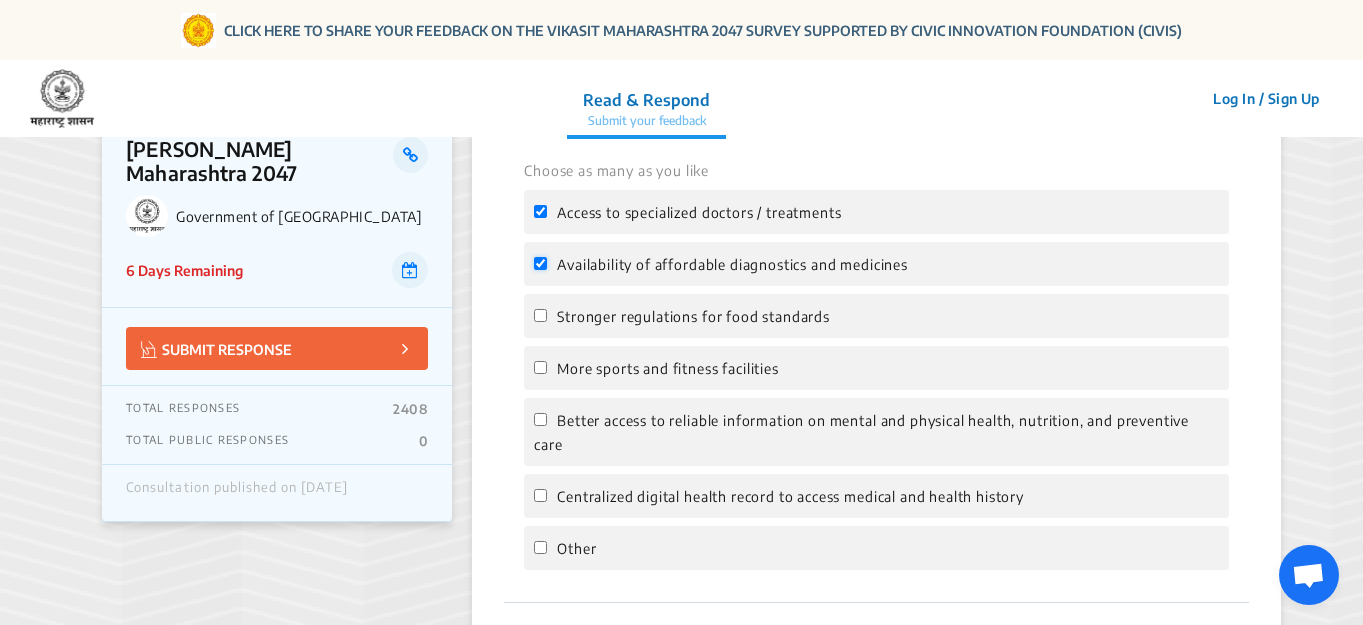 scroll, scrollTop: 1700, scrollLeft: 0, axis: vertical 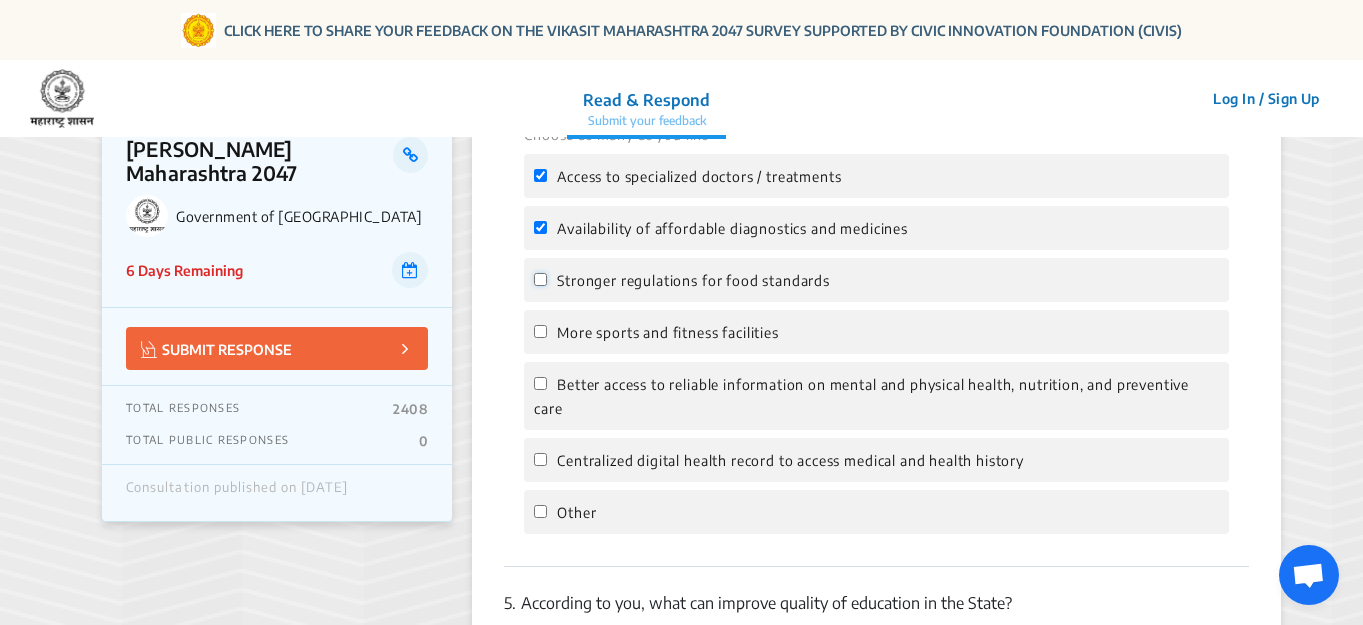 click on "Stronger regulations for food standards" 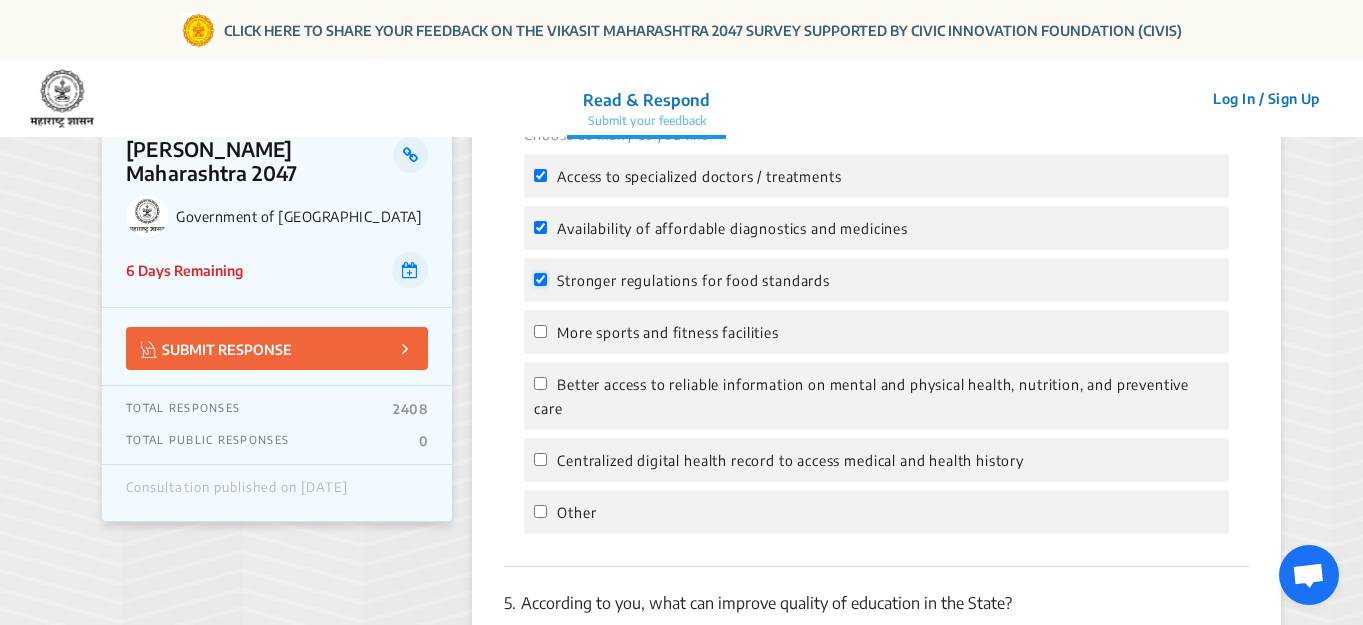 checkbox on "true" 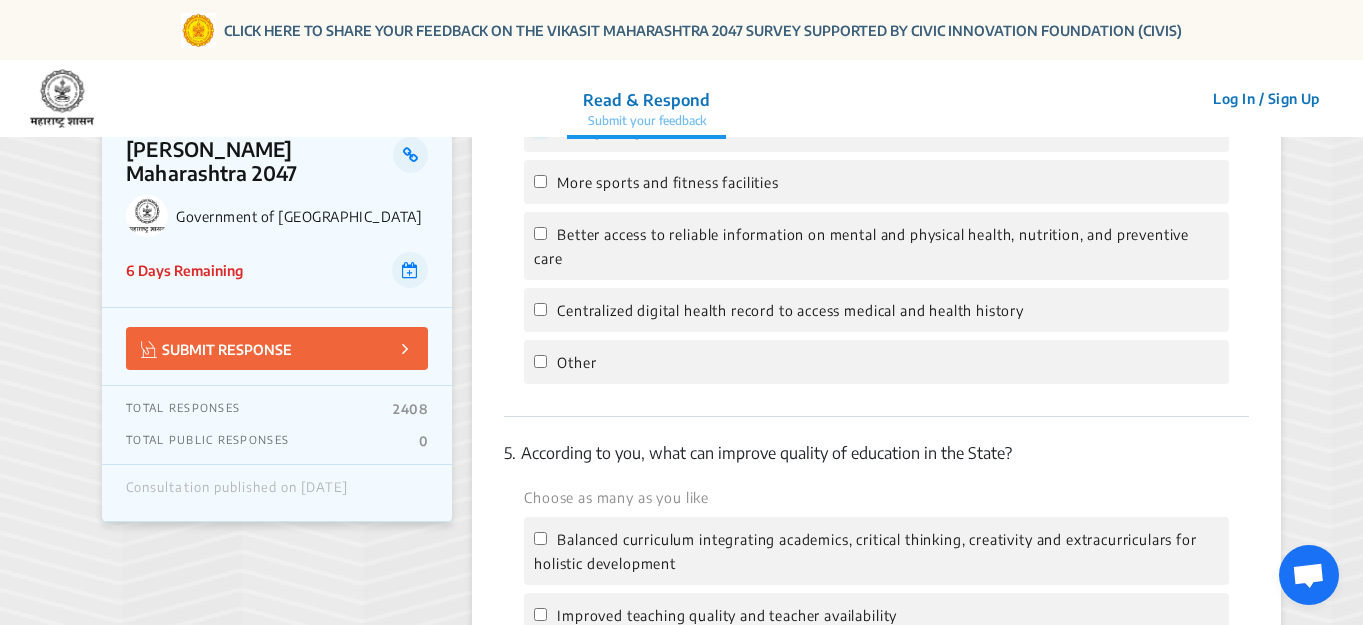 scroll, scrollTop: 1900, scrollLeft: 0, axis: vertical 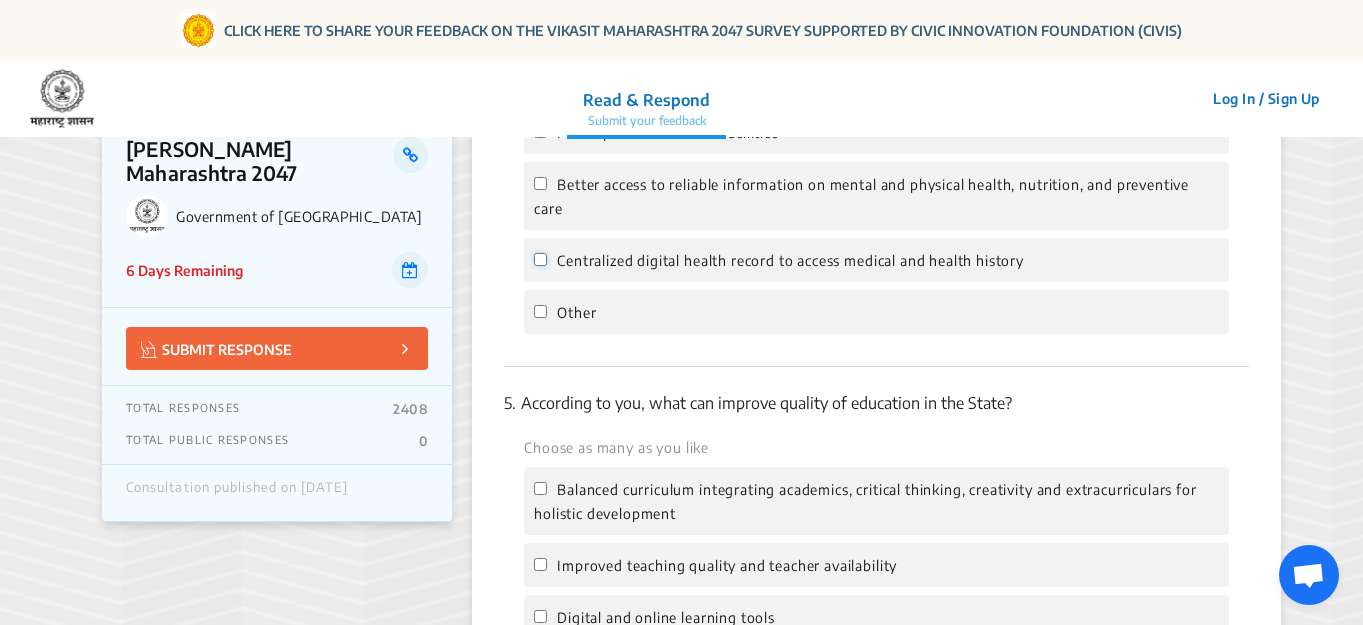click on "Centralized digital health record to access medical and health history" 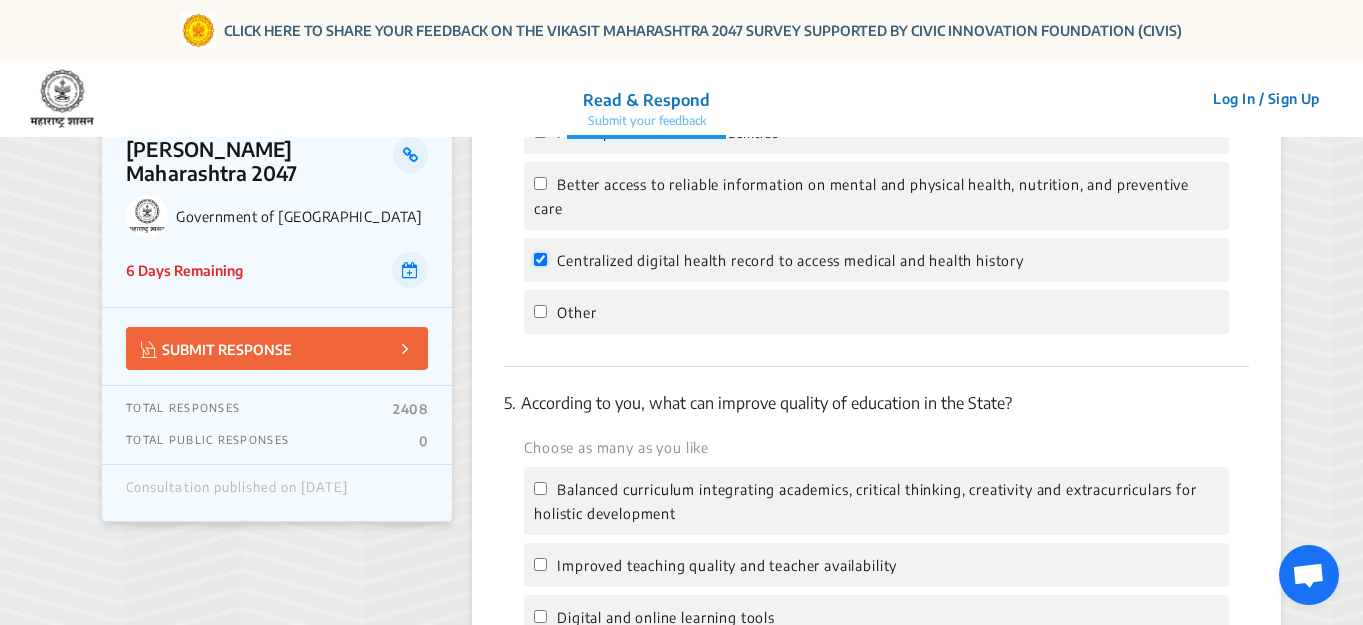 checkbox on "true" 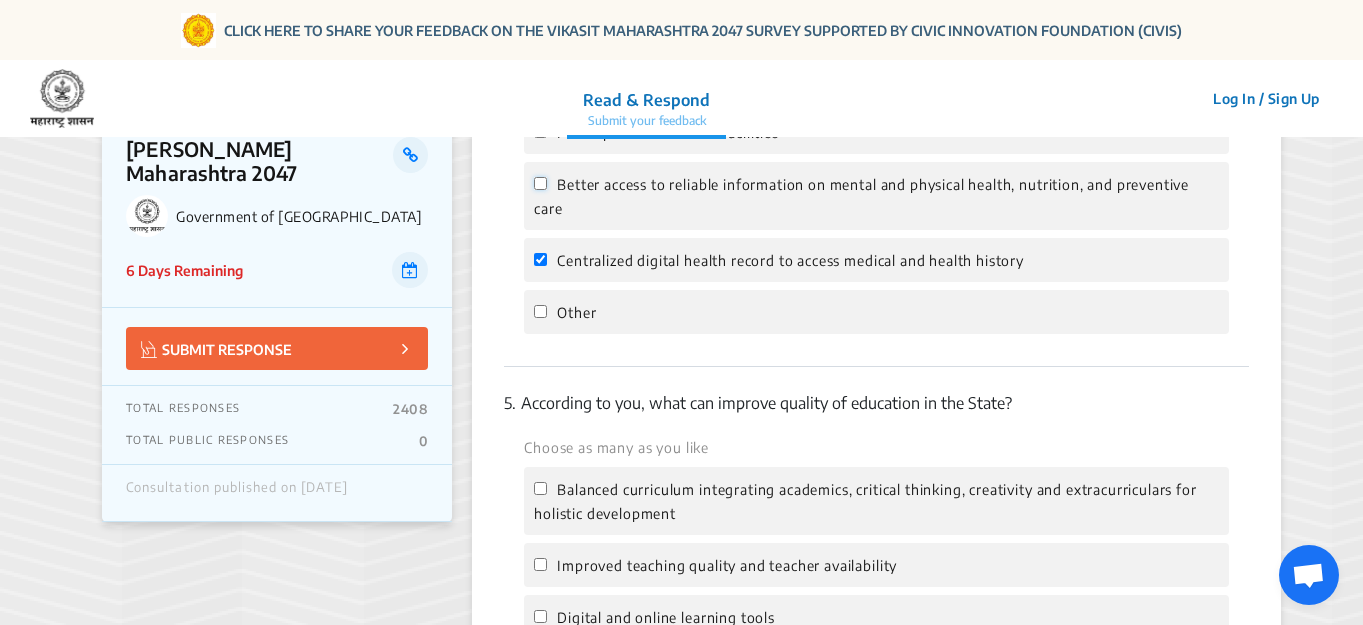 click on "Better access to reliable information on mental and physical health, nutrition, and preventive care" 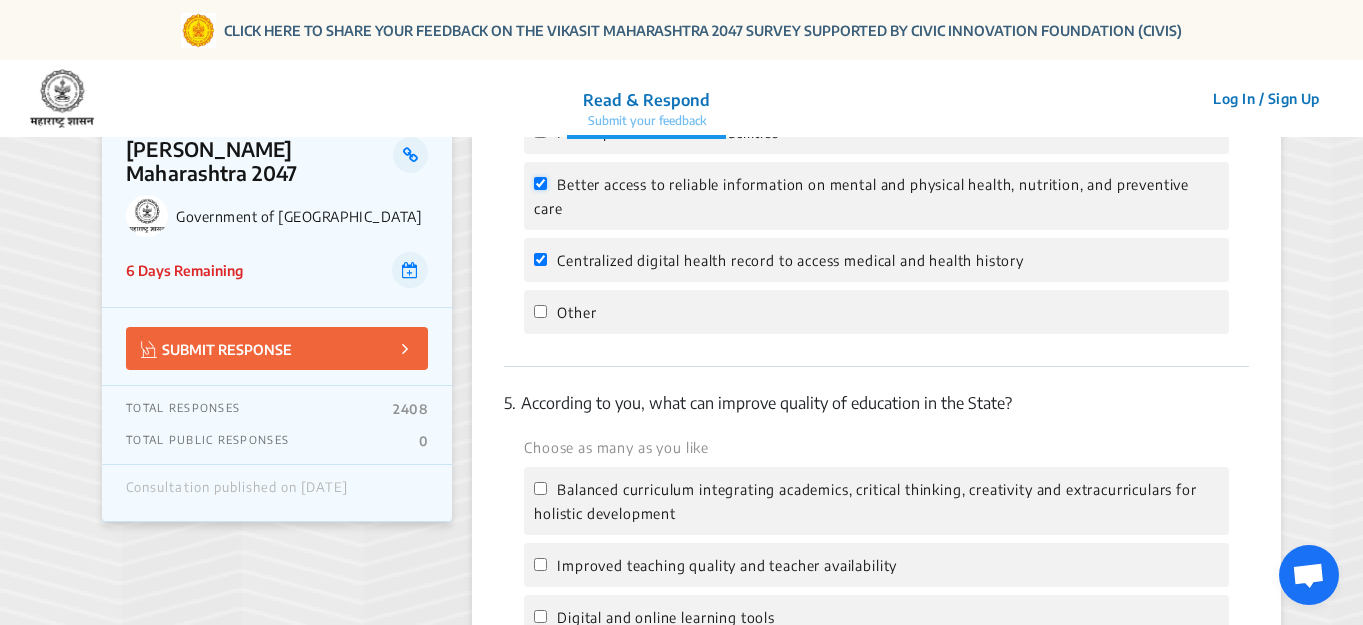 checkbox on "true" 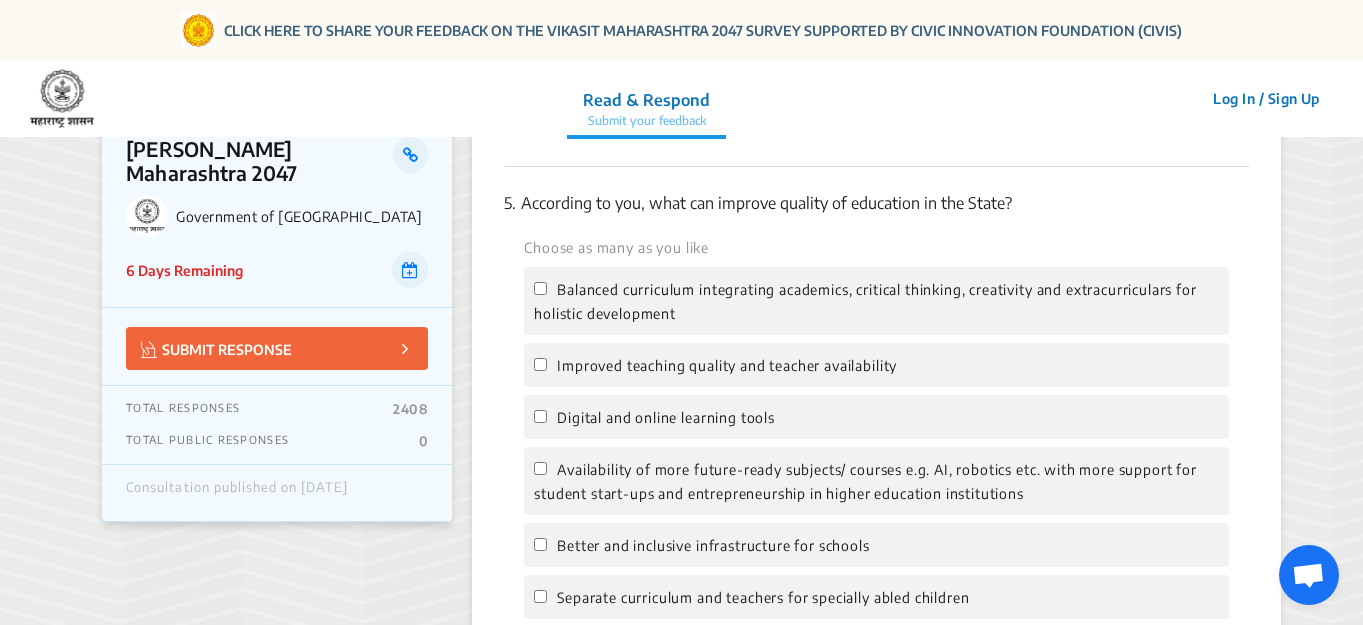 scroll, scrollTop: 2200, scrollLeft: 0, axis: vertical 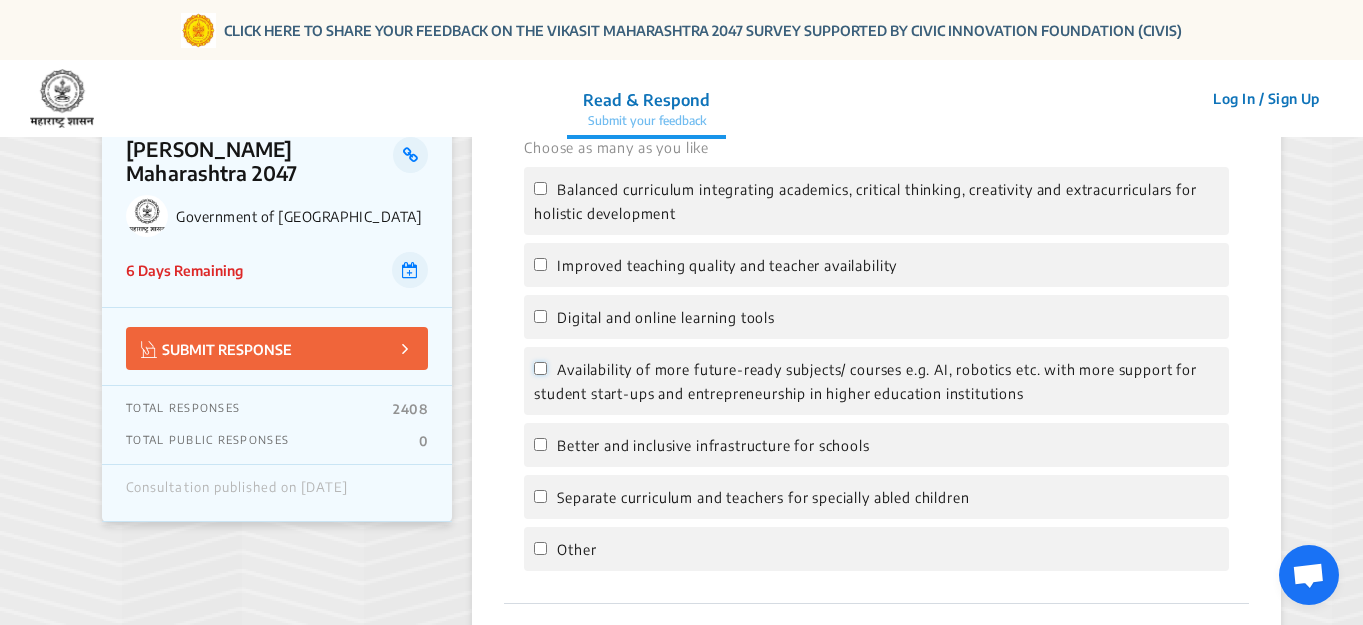click on "Availability of more future-ready subjects/ courses e.g. AI, robotics etc. with more support for student start-ups and entrepreneurship in higher education institutions" 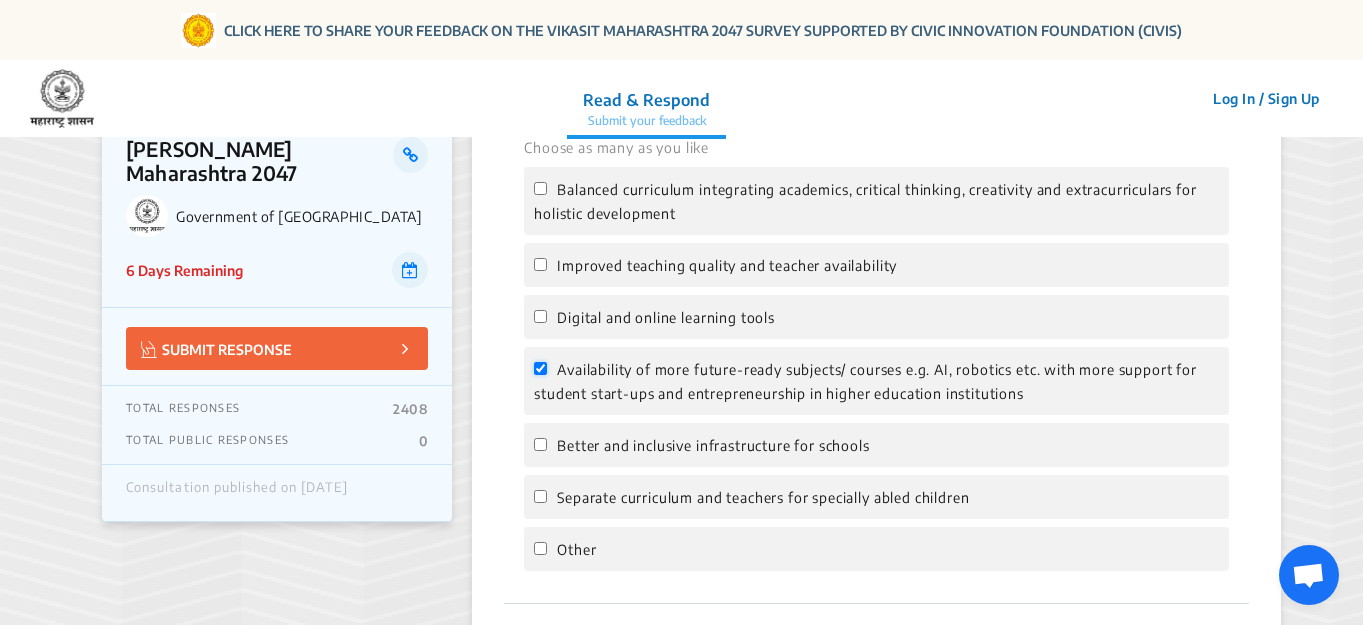 checkbox on "true" 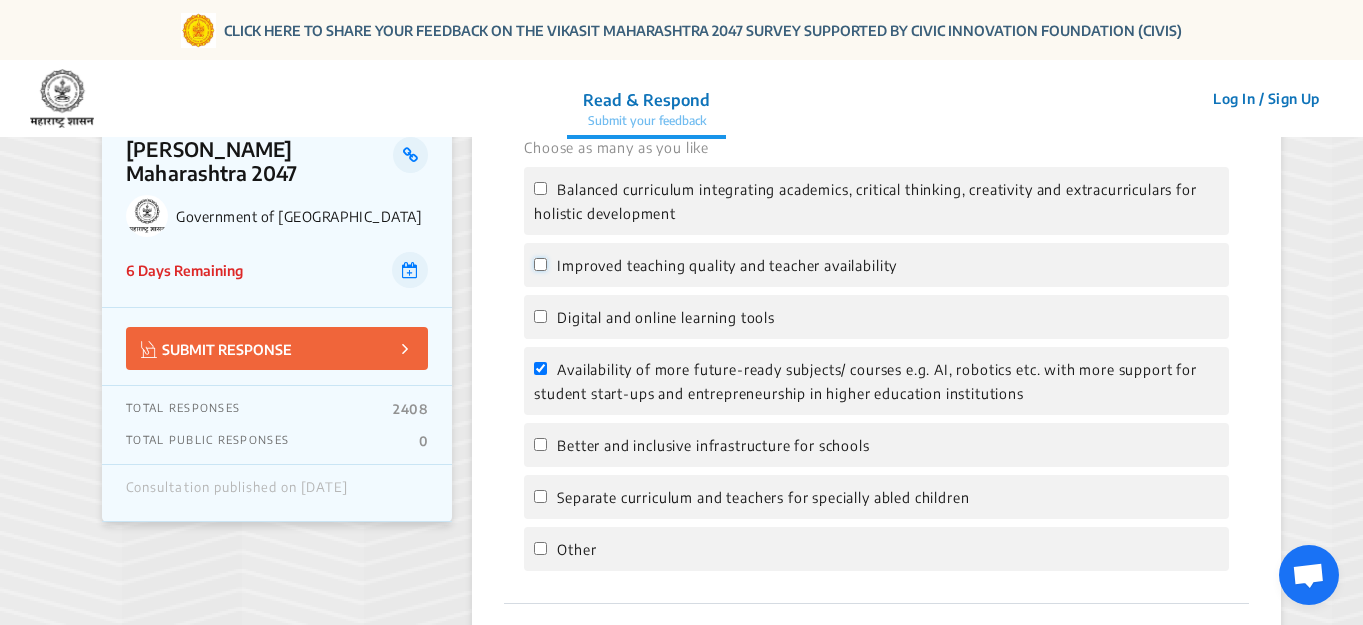 click on "Improved teaching quality and teacher availability" 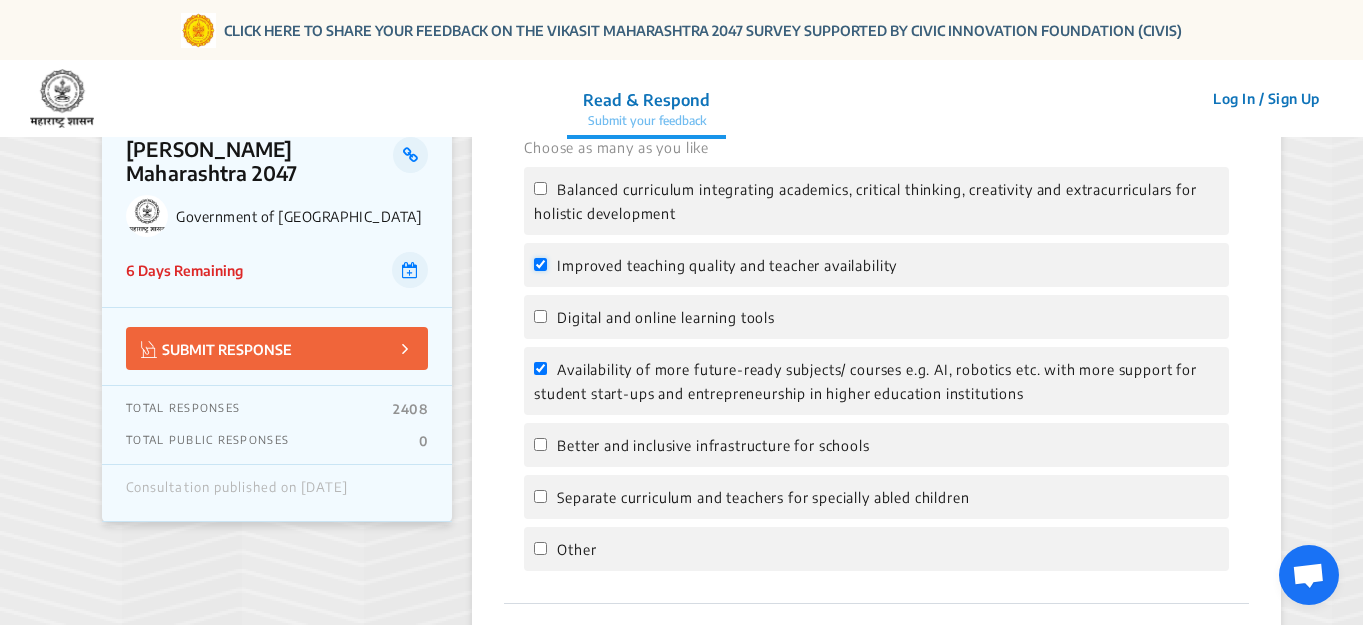 checkbox on "true" 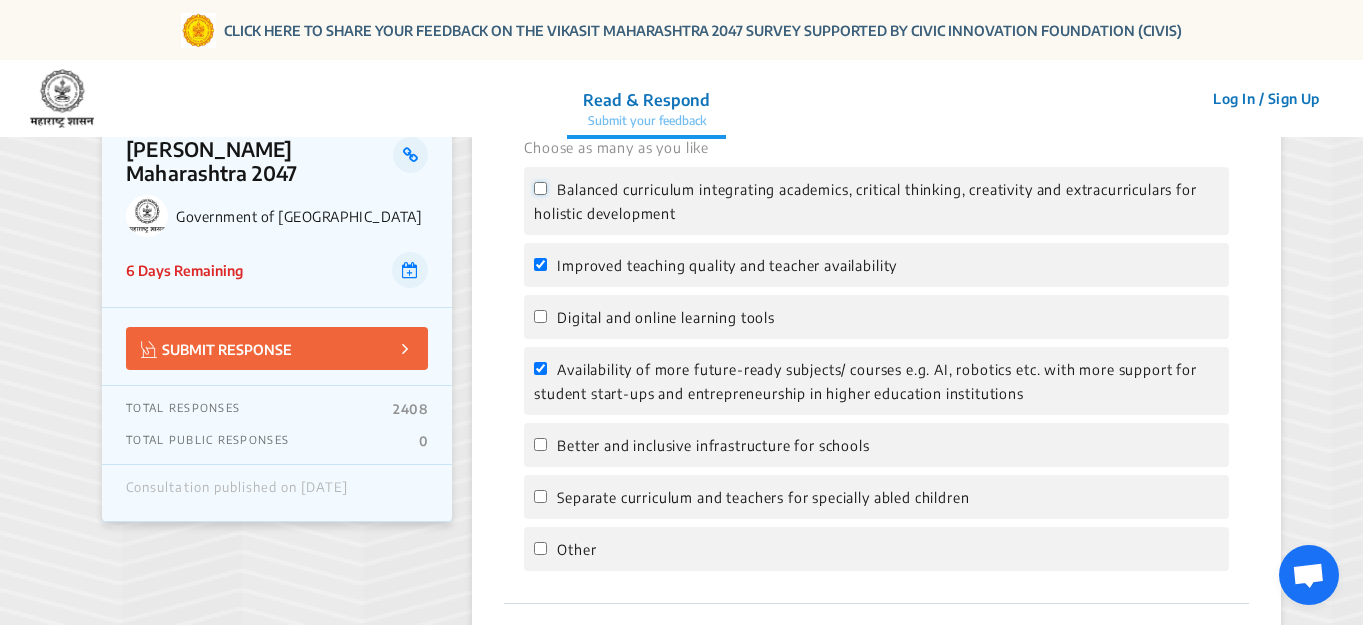 click on "Balanced curriculum integrating academics, critical thinking, creativity and extracurriculars for holistic development" 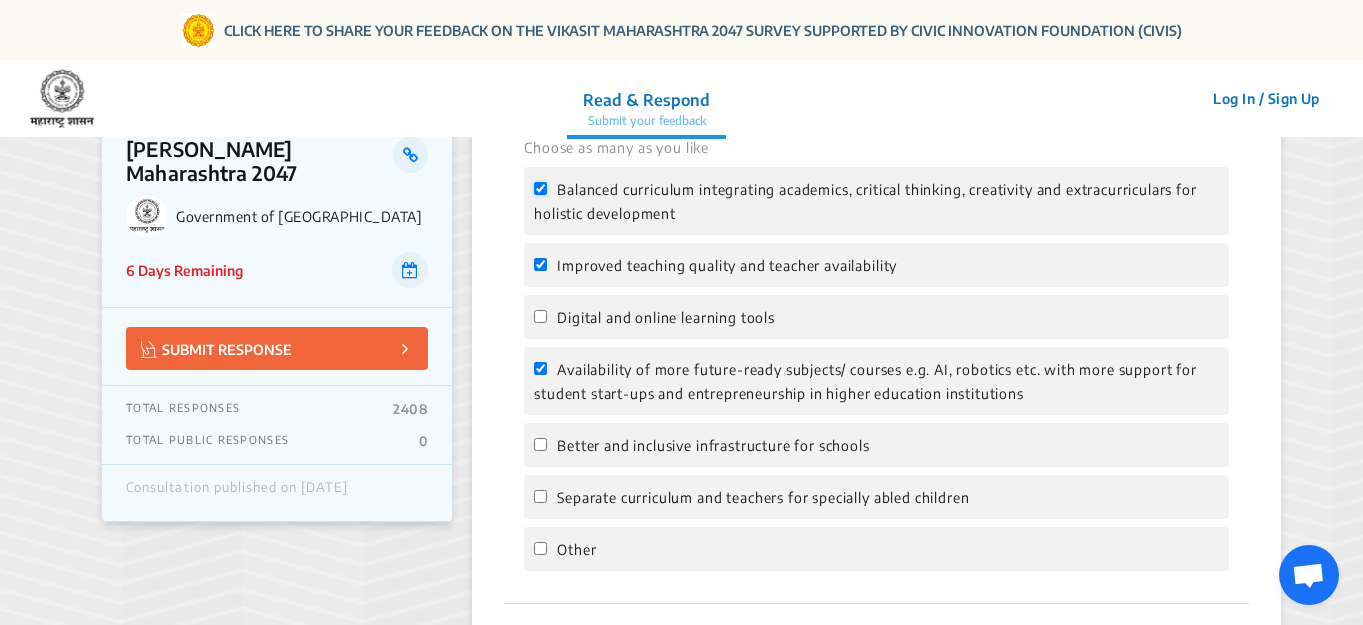 checkbox on "true" 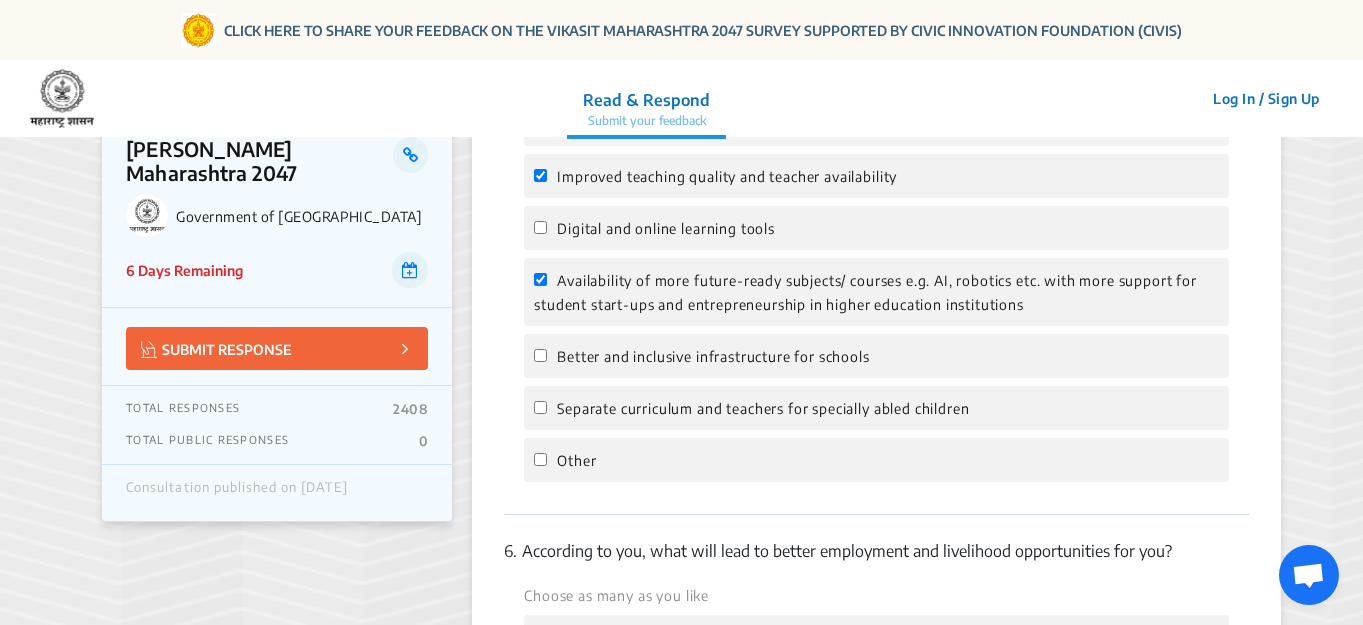 scroll, scrollTop: 2300, scrollLeft: 0, axis: vertical 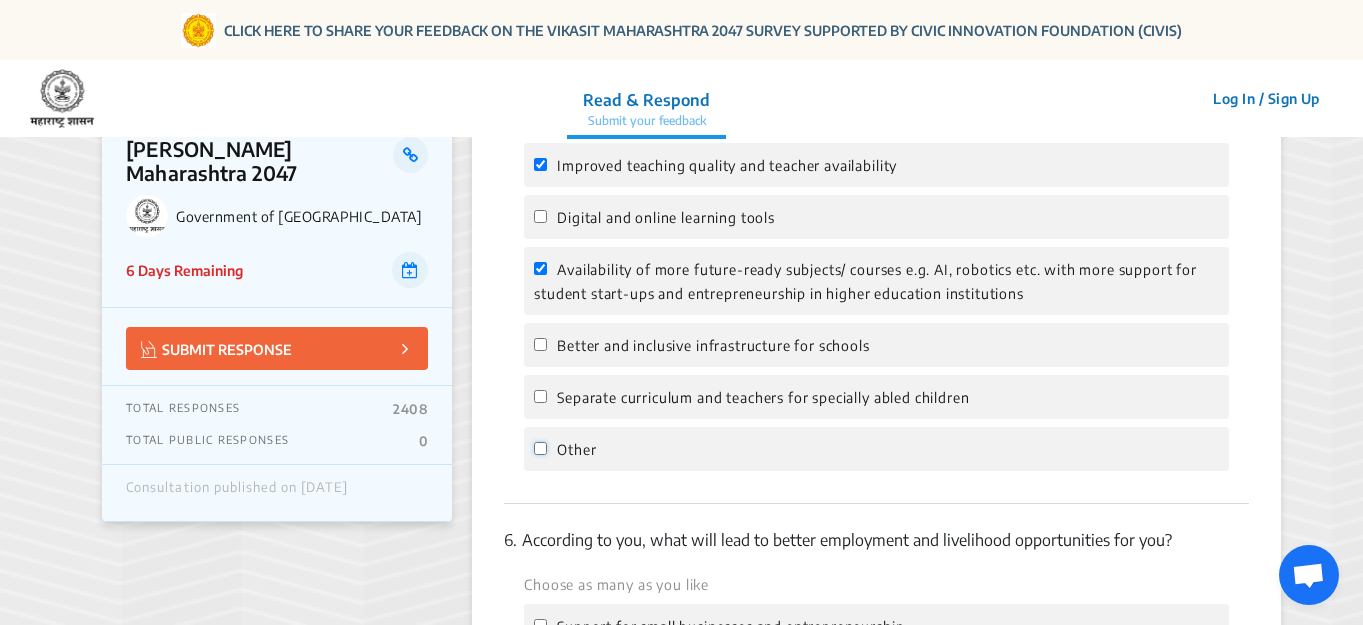 click on "Other" 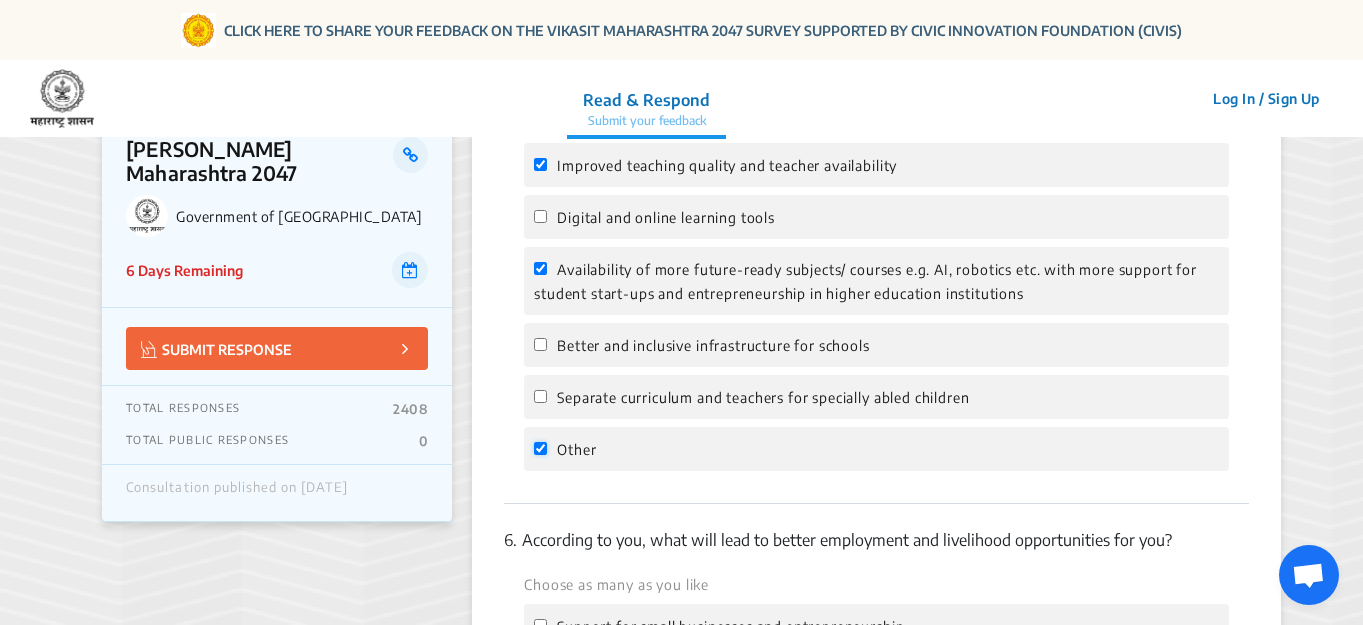 checkbox on "true" 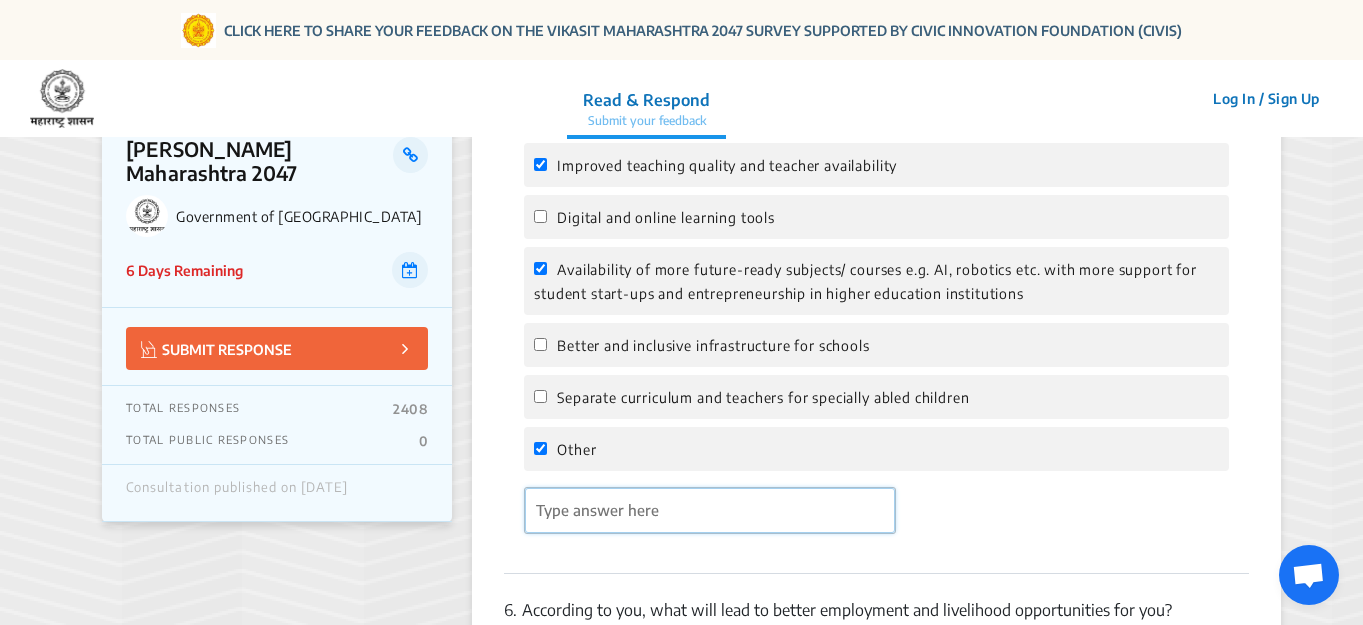 click 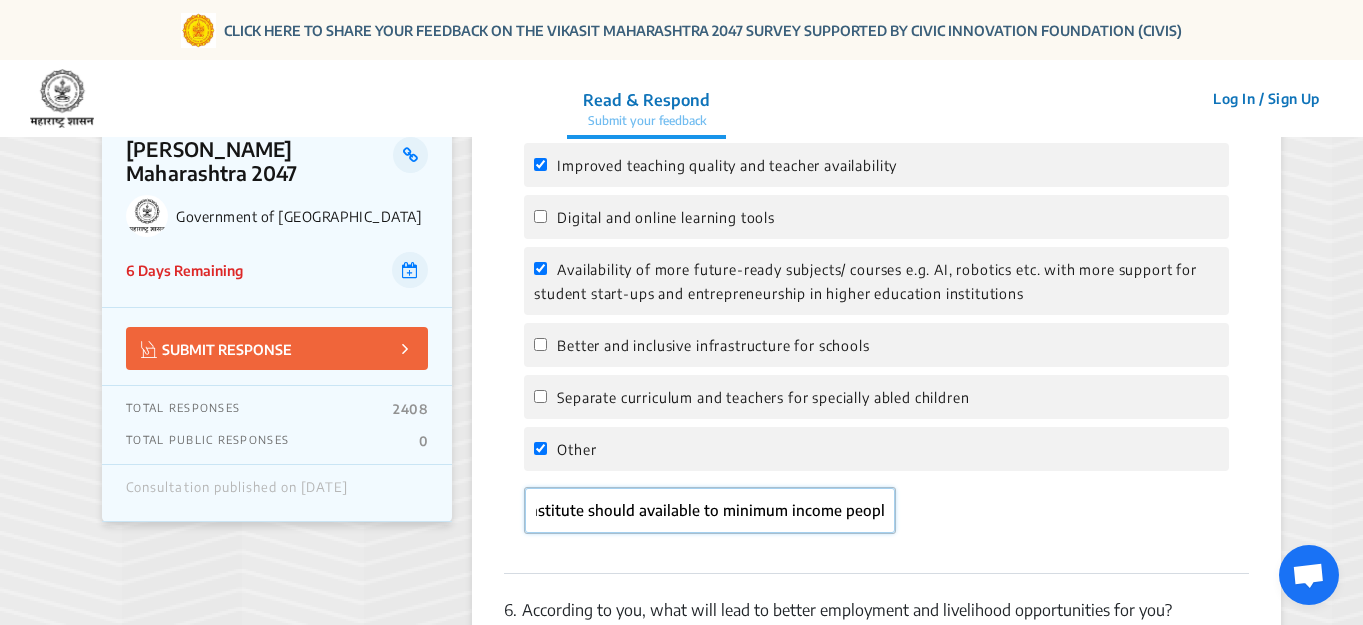 scroll, scrollTop: 0, scrollLeft: 287, axis: horizontal 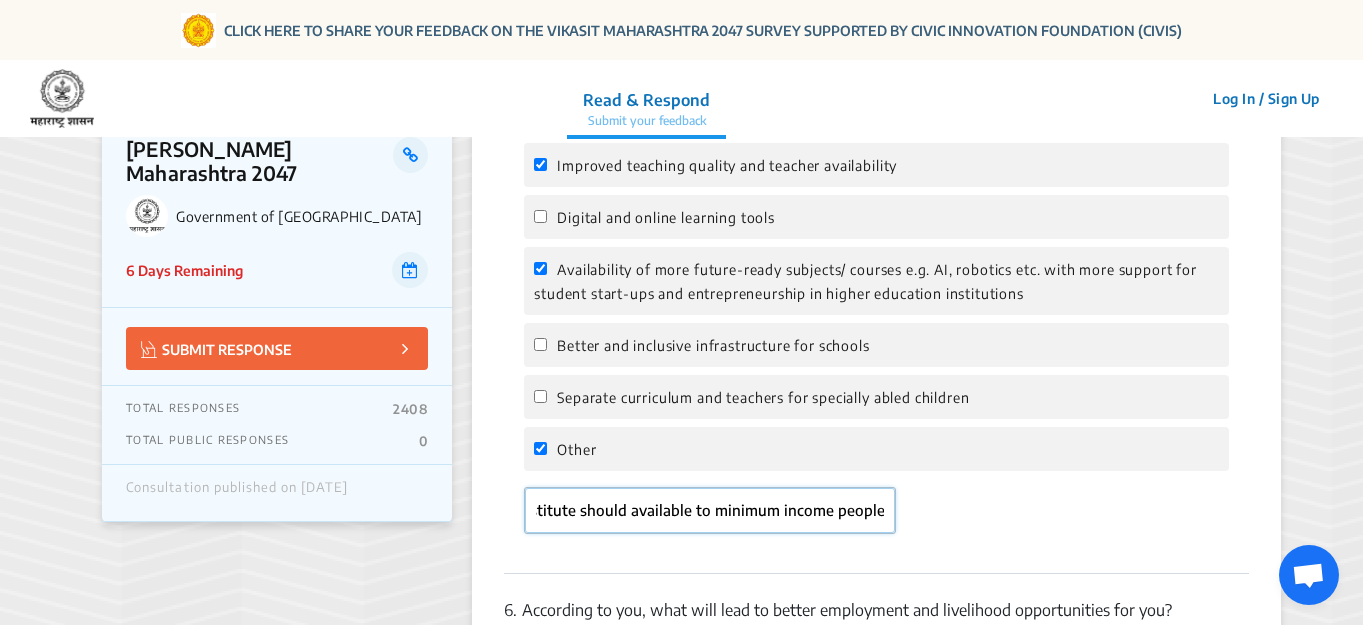 click on "Government as well private education institute should available to minimum income people" 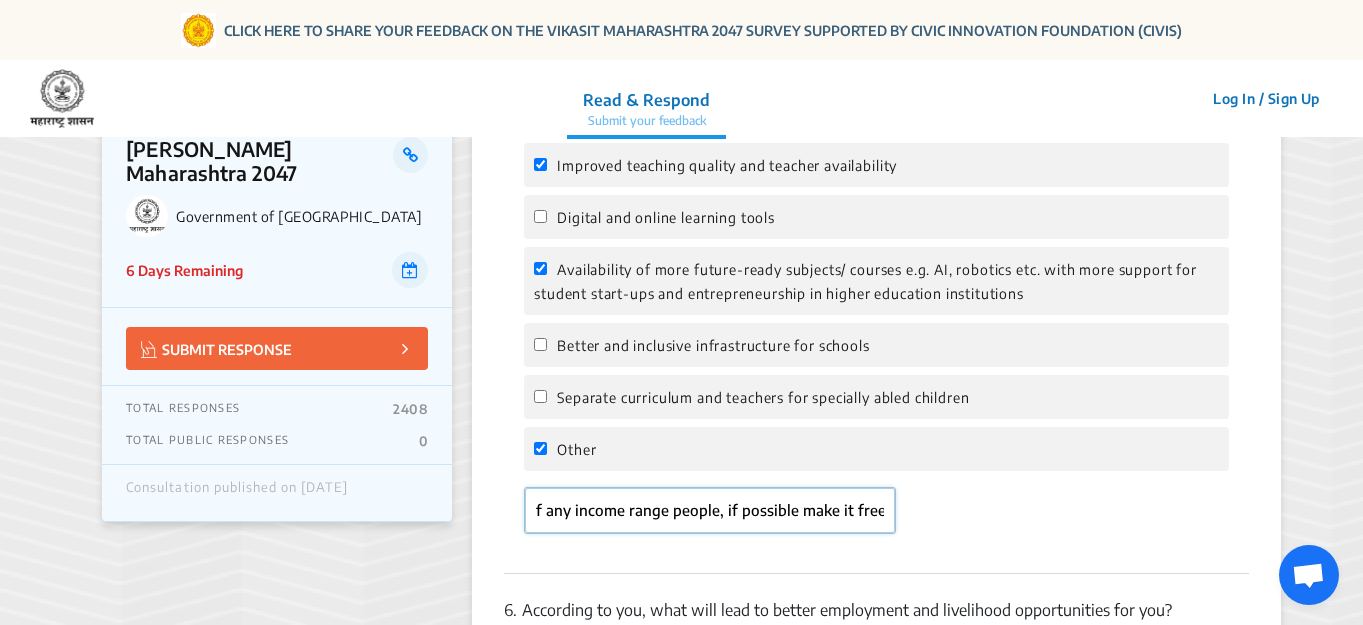 scroll, scrollTop: 0, scrollLeft: 550, axis: horizontal 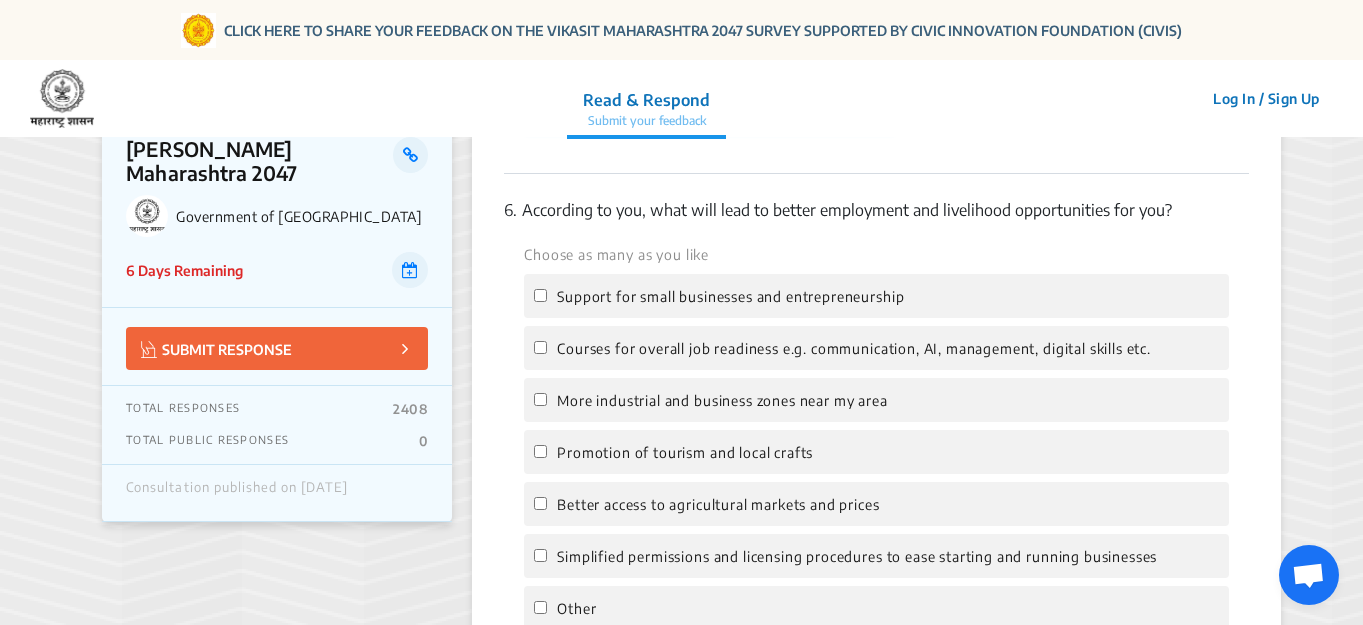 type on "Government as well private education institute should available to all people of any income range people, if possible make it free." 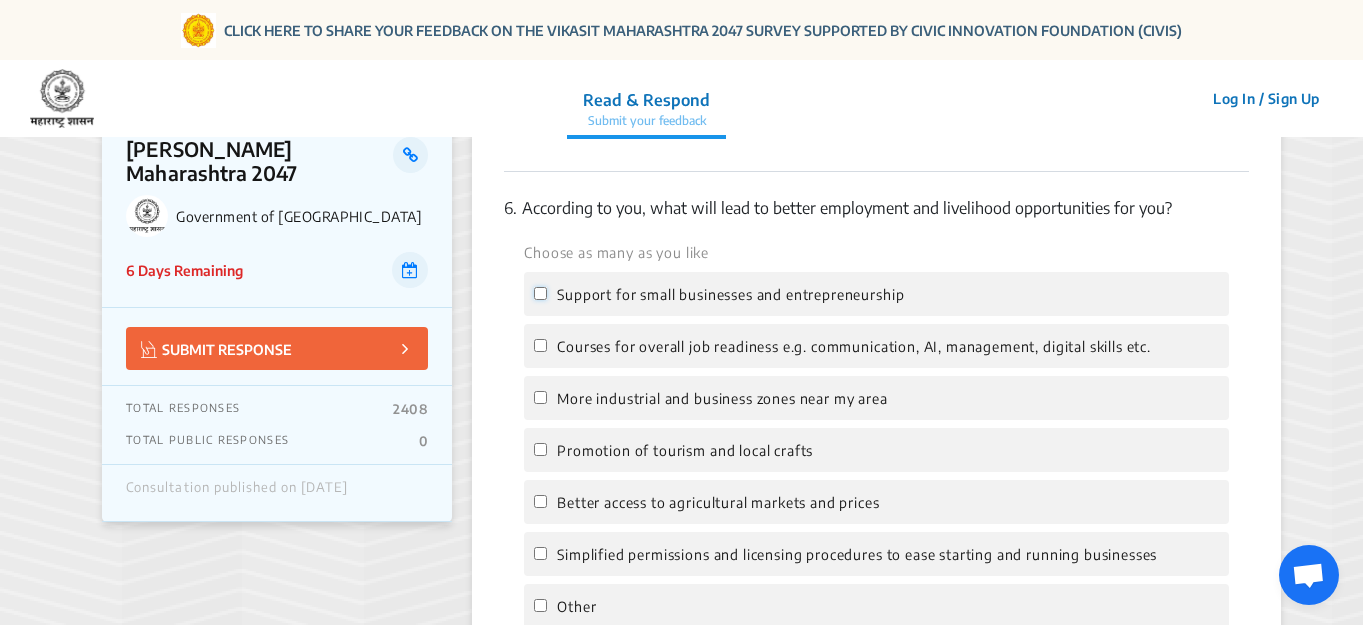 scroll, scrollTop: 0, scrollLeft: 0, axis: both 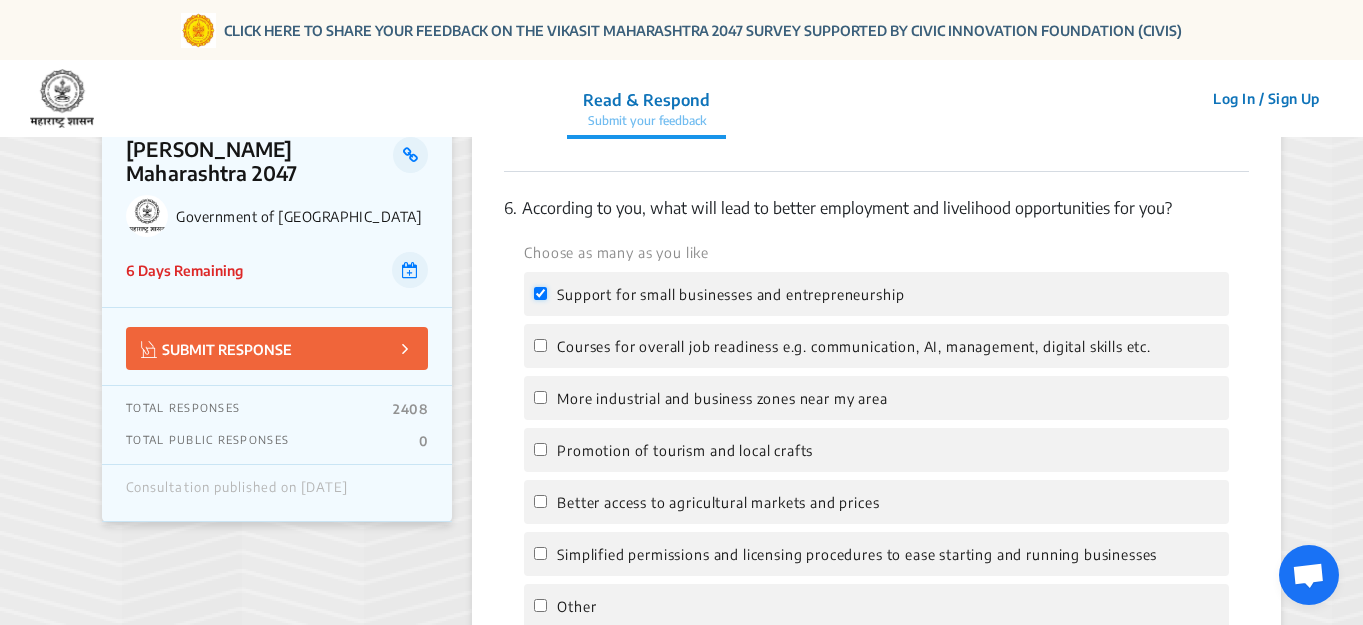 checkbox on "true" 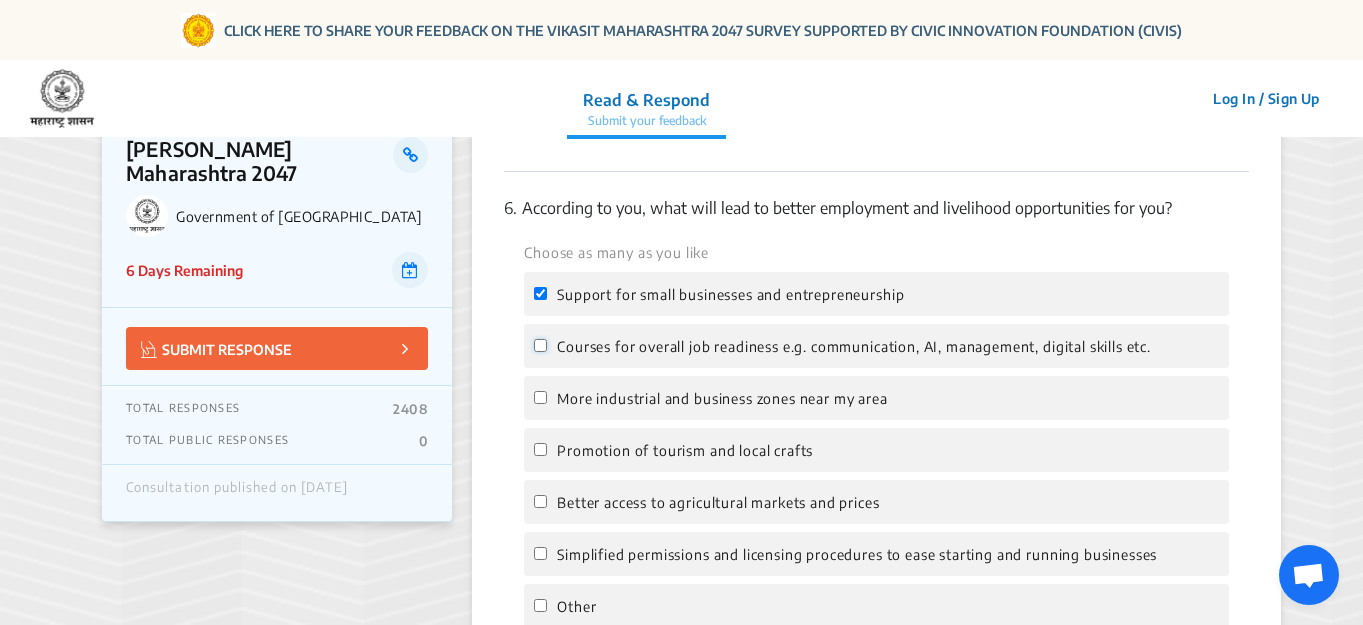 click on "Courses for overall job readiness e.g. communication, AI, management, digital skills etc." 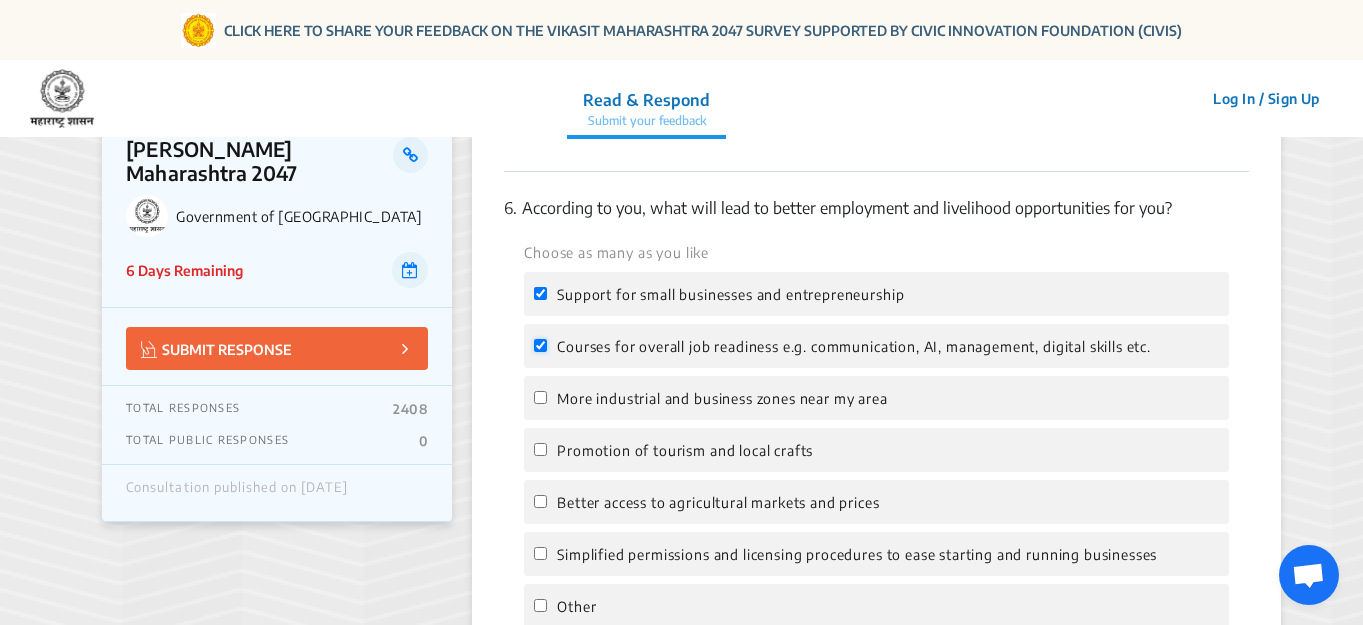 checkbox on "true" 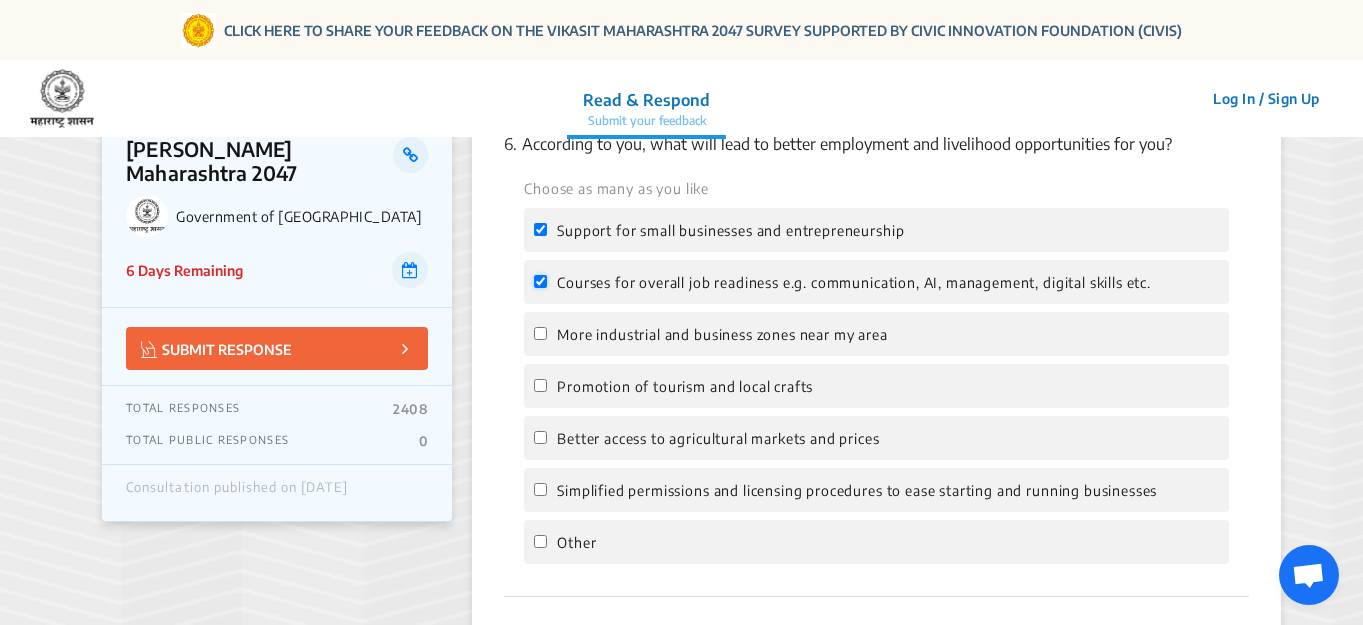 scroll, scrollTop: 2800, scrollLeft: 0, axis: vertical 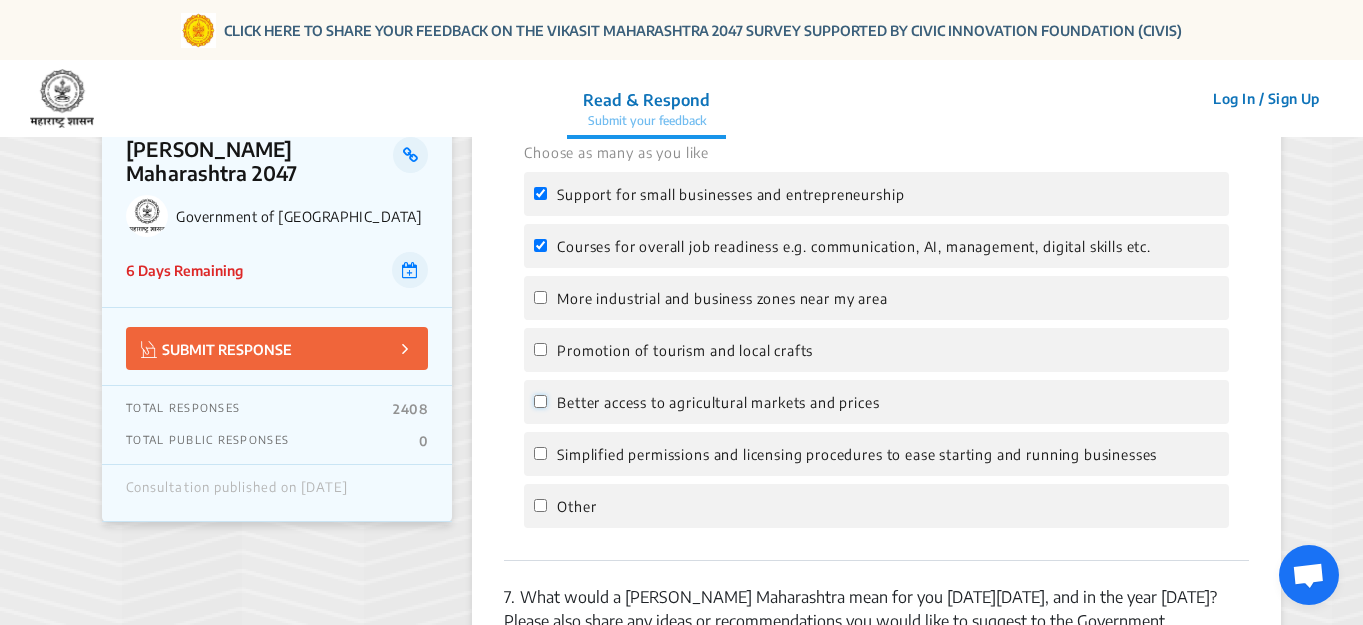 click on "Better access to agricultural markets and prices" 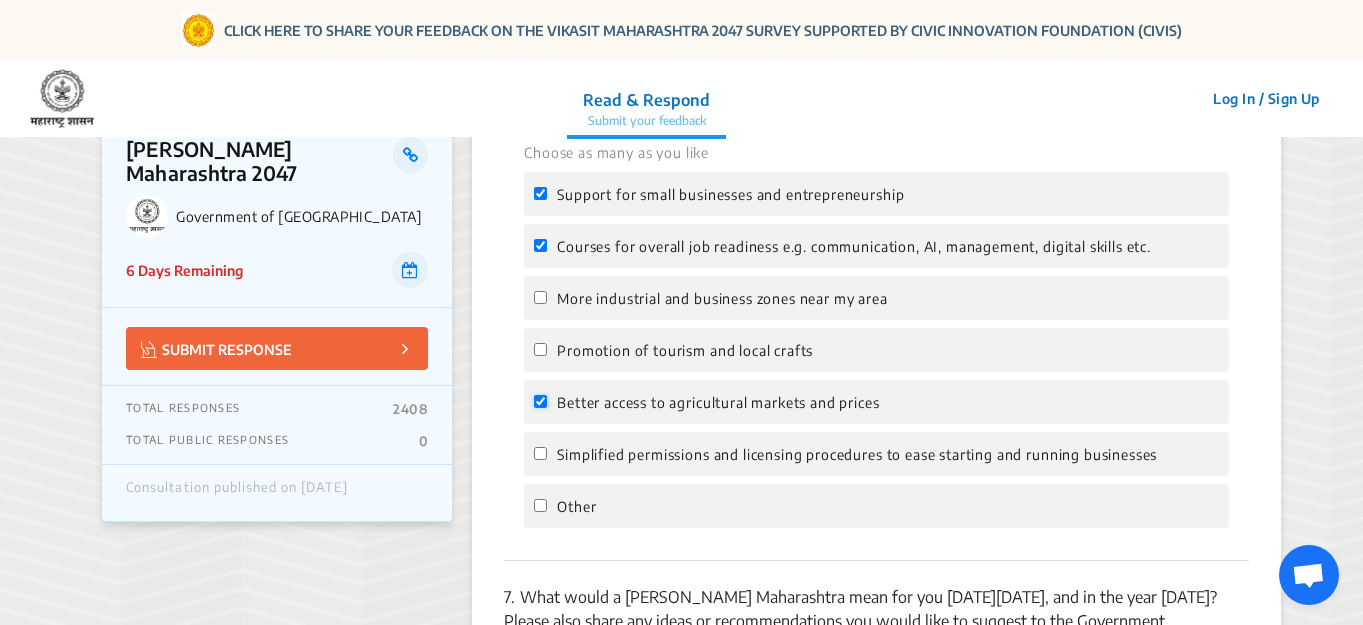 checkbox on "true" 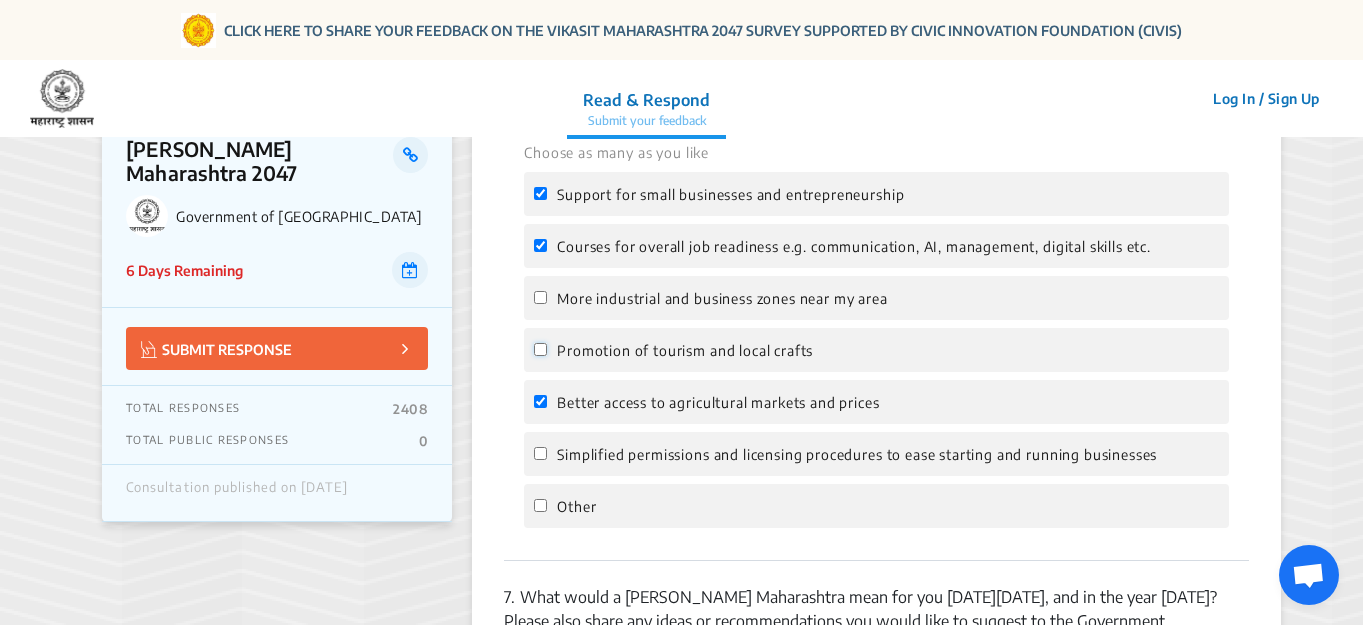 click on "Promotion of tourism and local crafts" 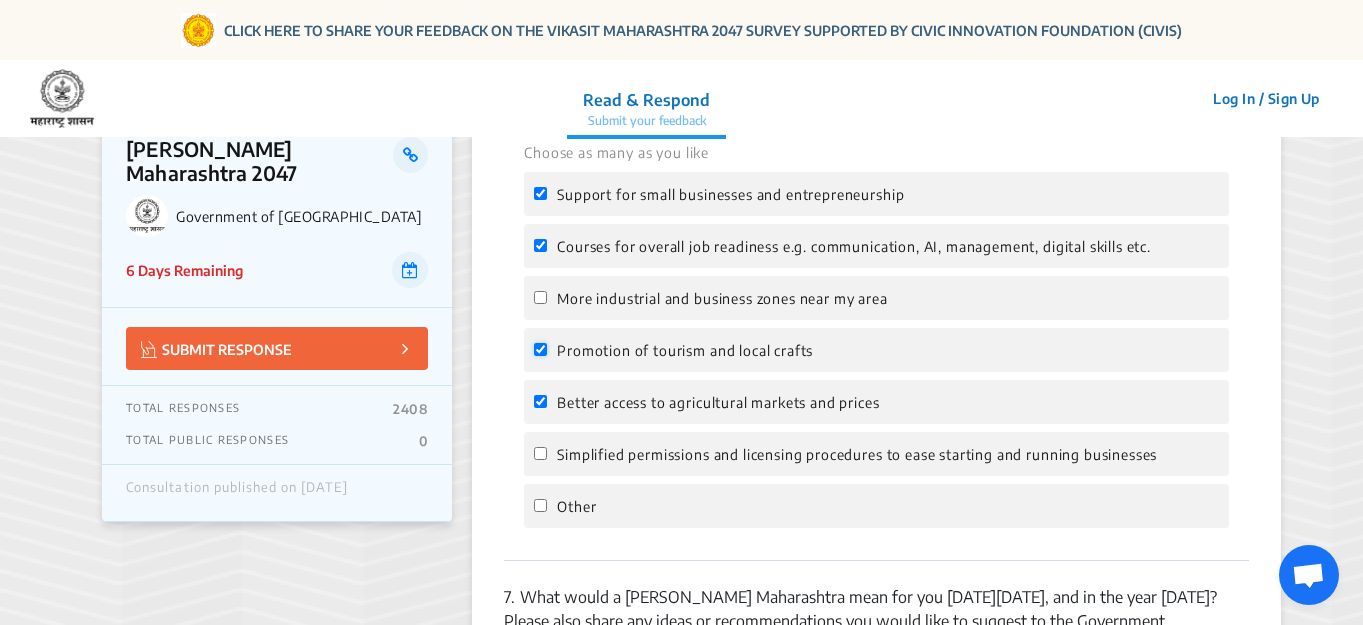 checkbox on "true" 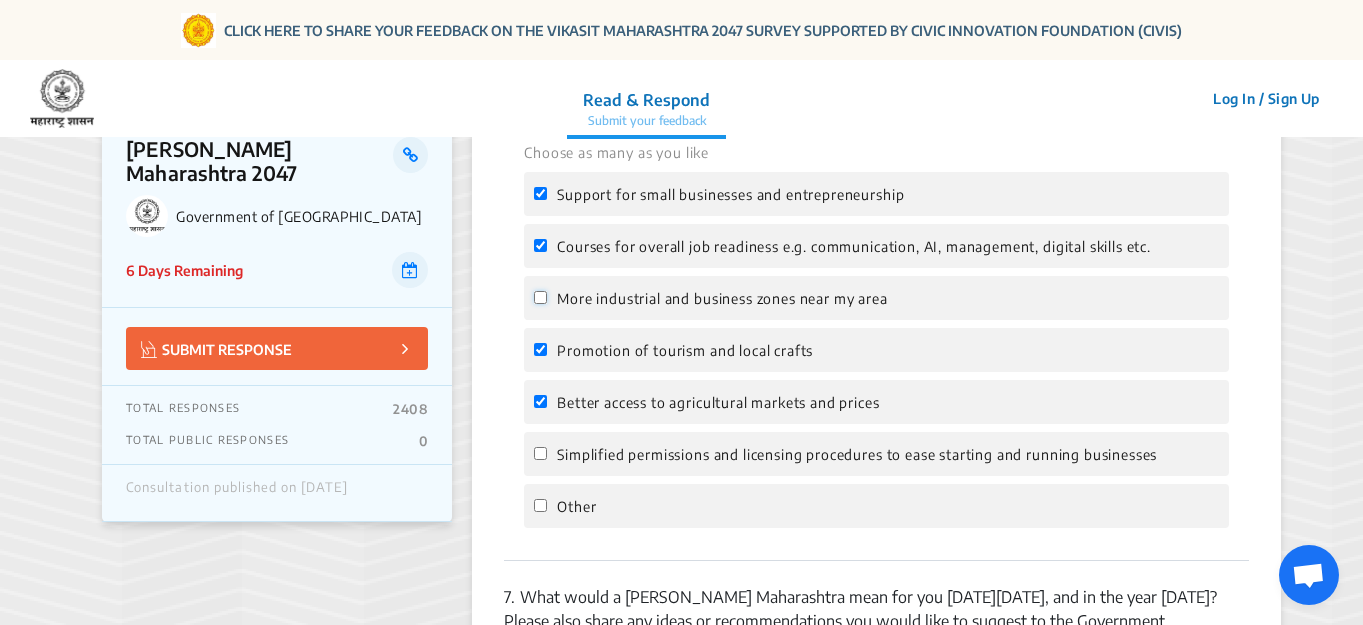 click on "More industrial and business zones near my area" 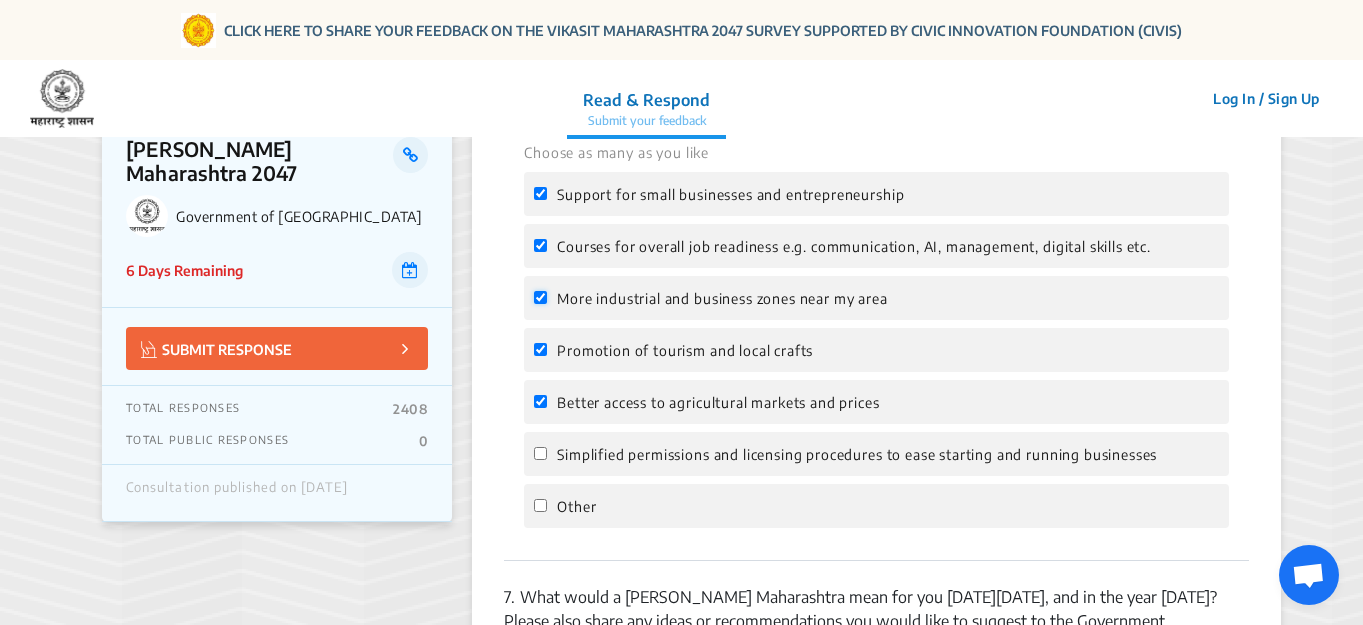 checkbox on "true" 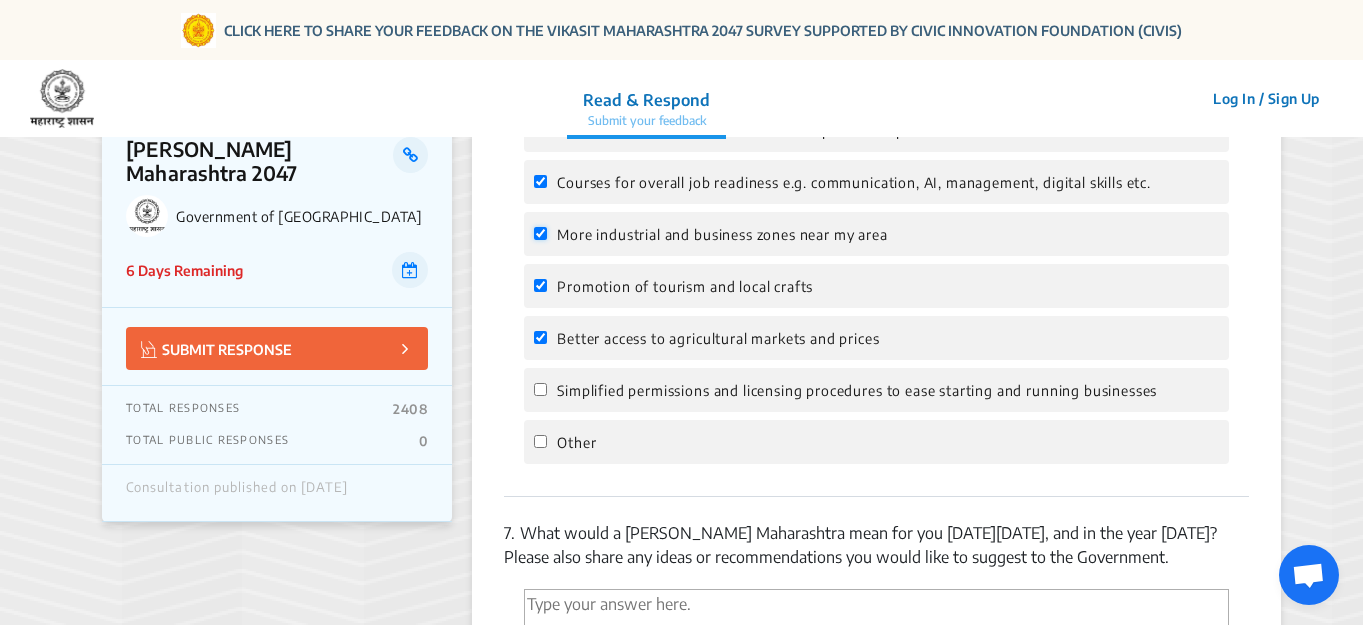 scroll, scrollTop: 2900, scrollLeft: 0, axis: vertical 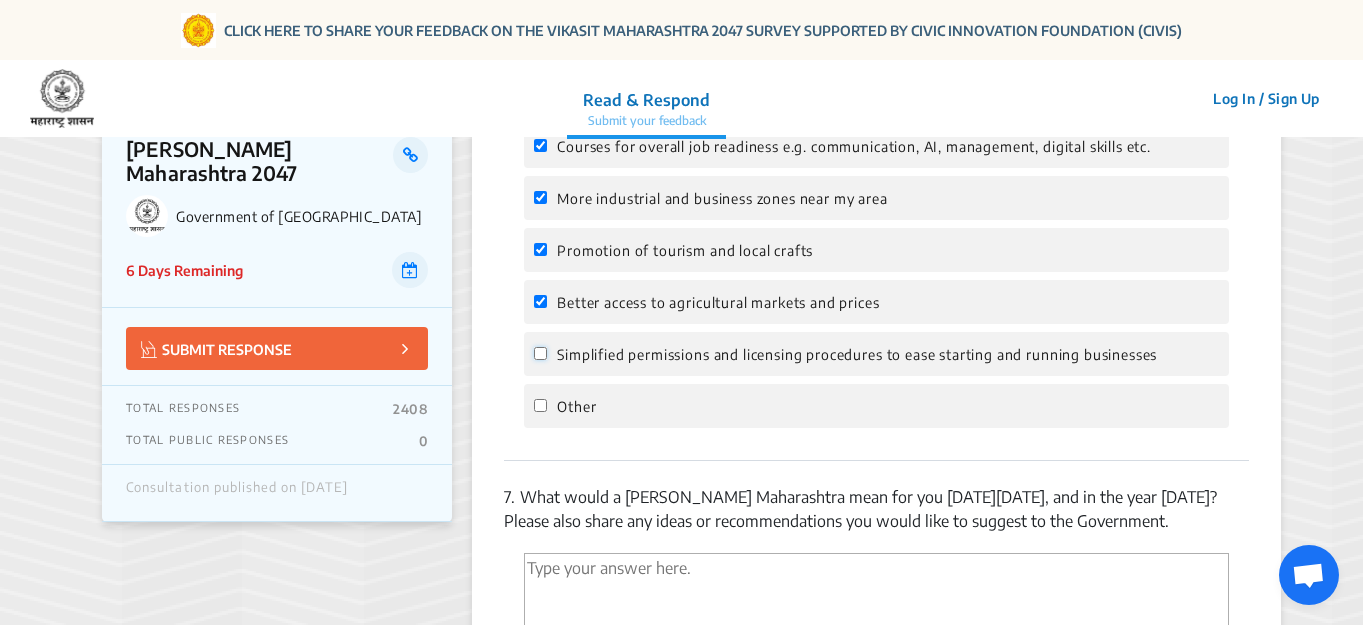 click on "Simplified permissions and licensing procedures to ease starting and running businesses" 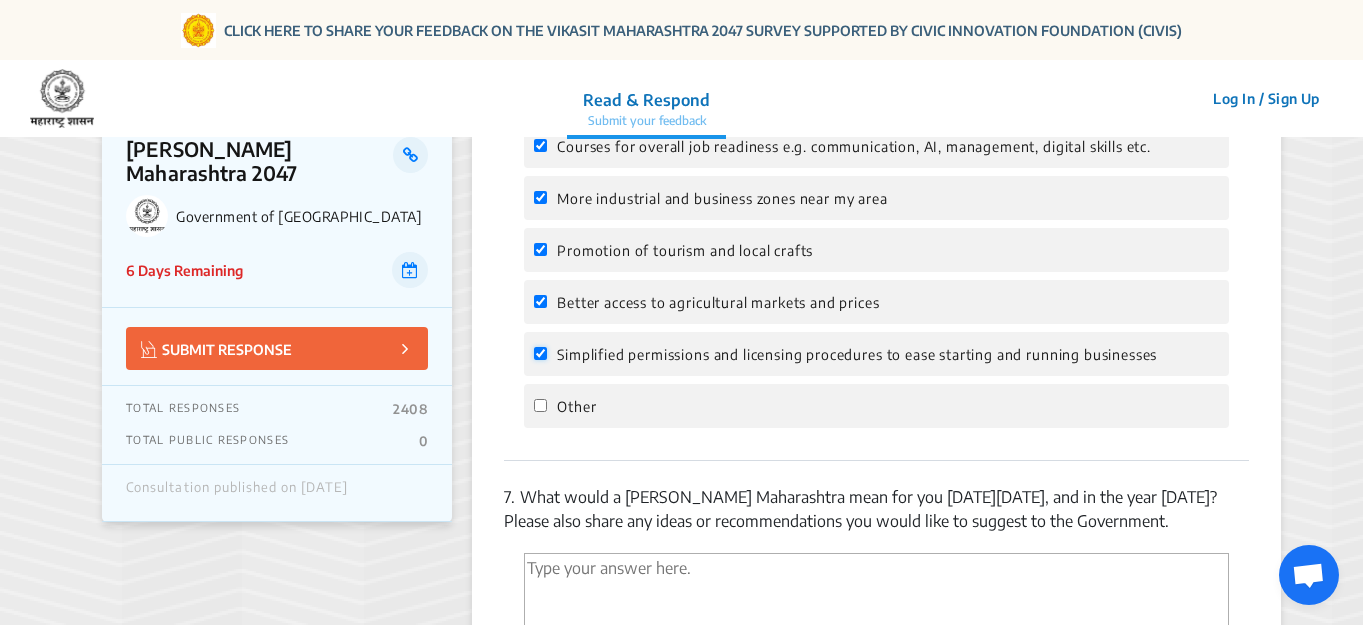 checkbox on "true" 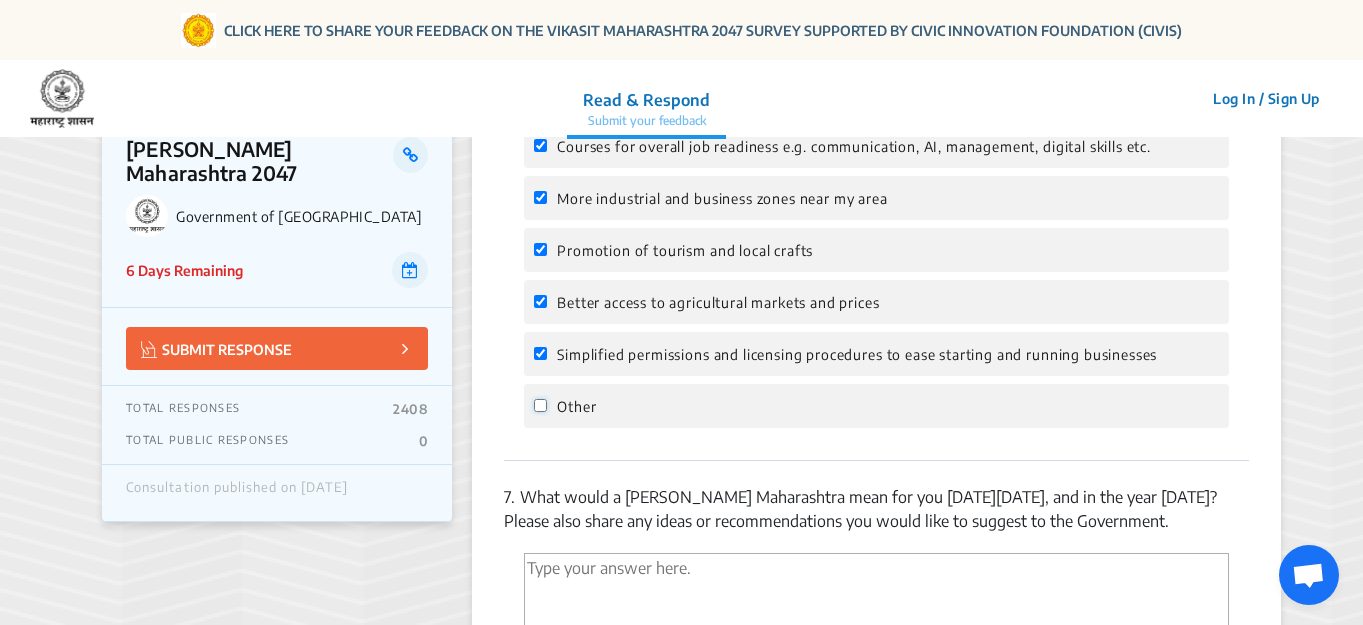 click on "Other" 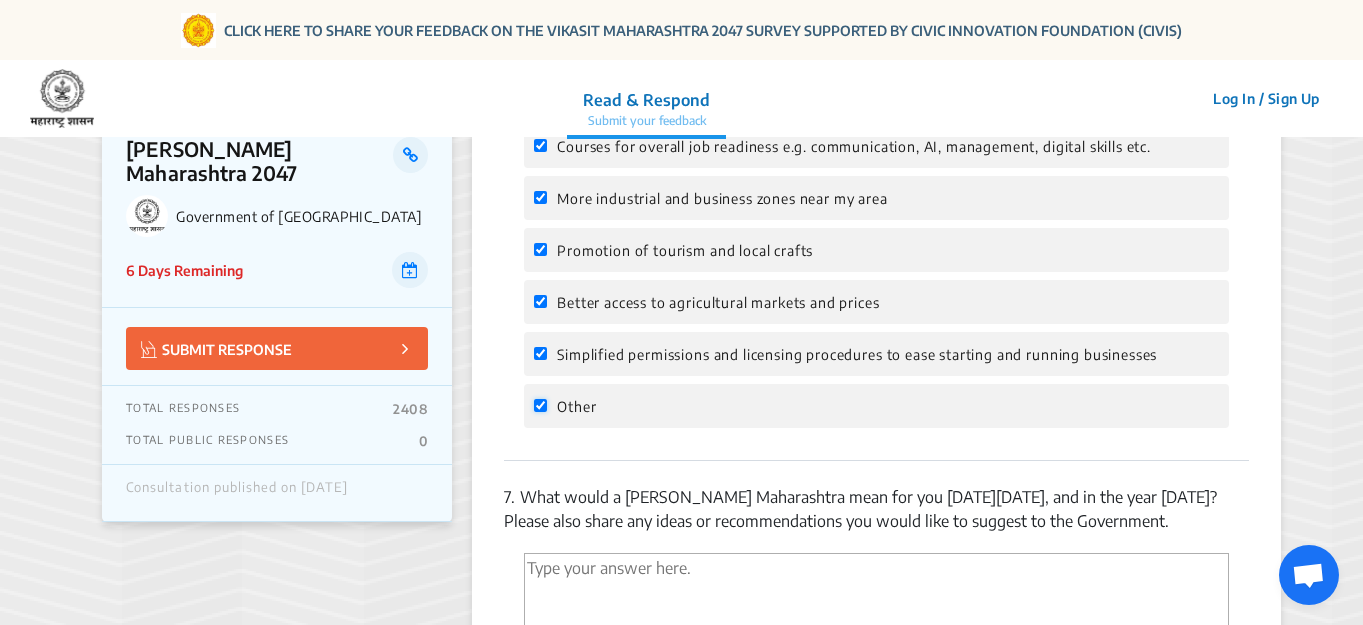 checkbox on "true" 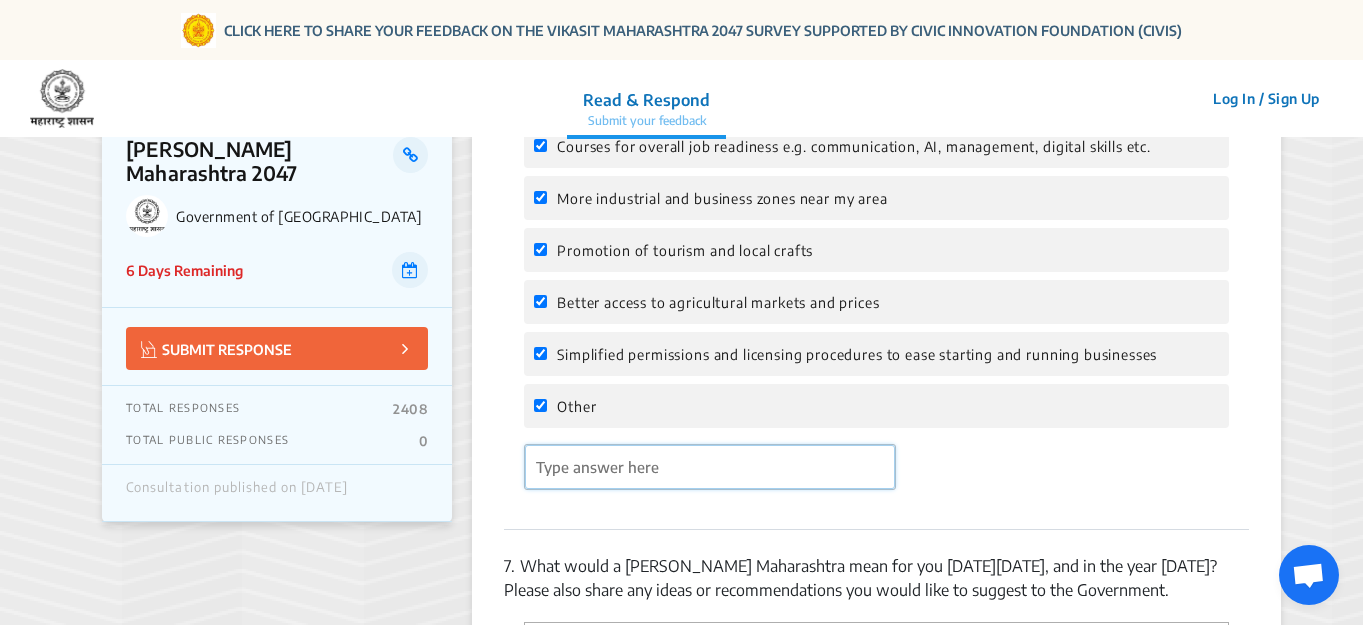 click 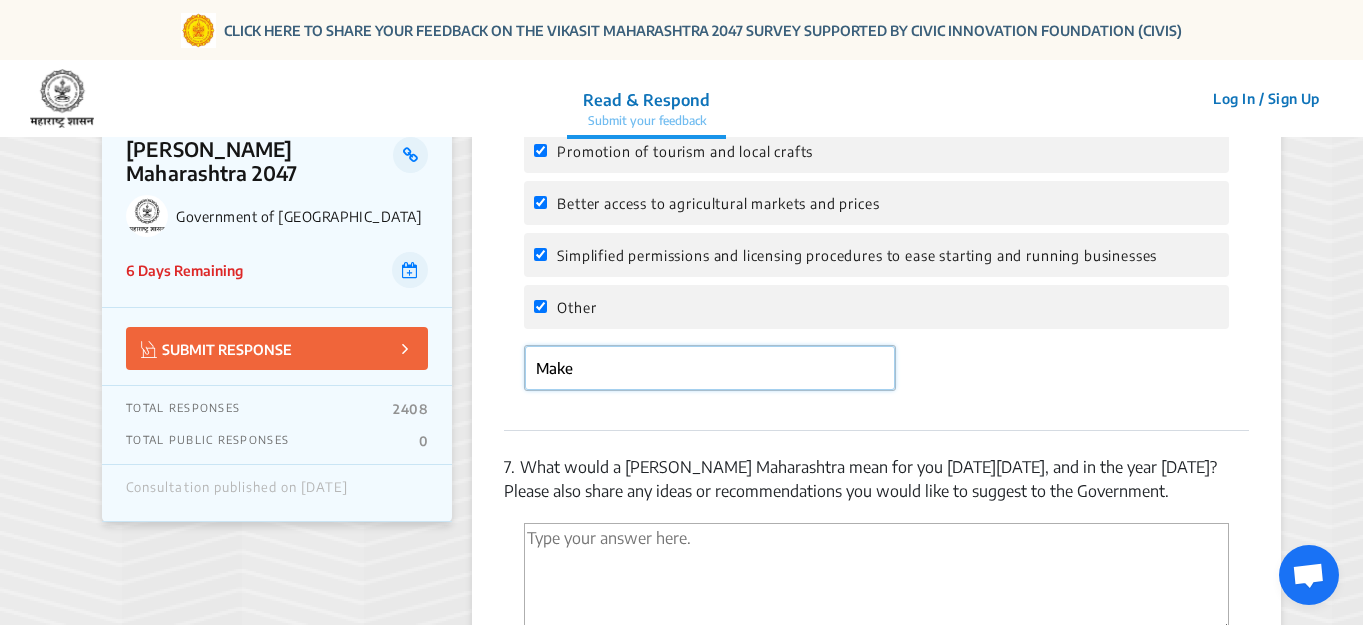 scroll, scrollTop: 3000, scrollLeft: 0, axis: vertical 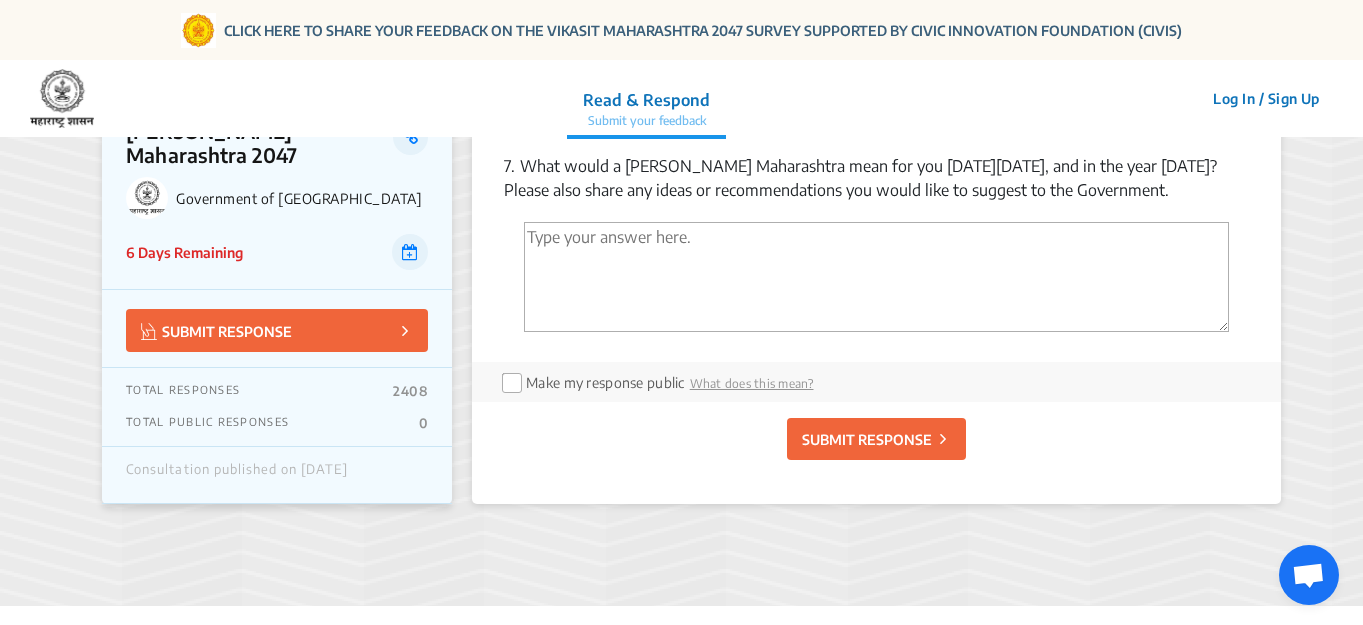type on "Make education linked to employment instead of just useless information." 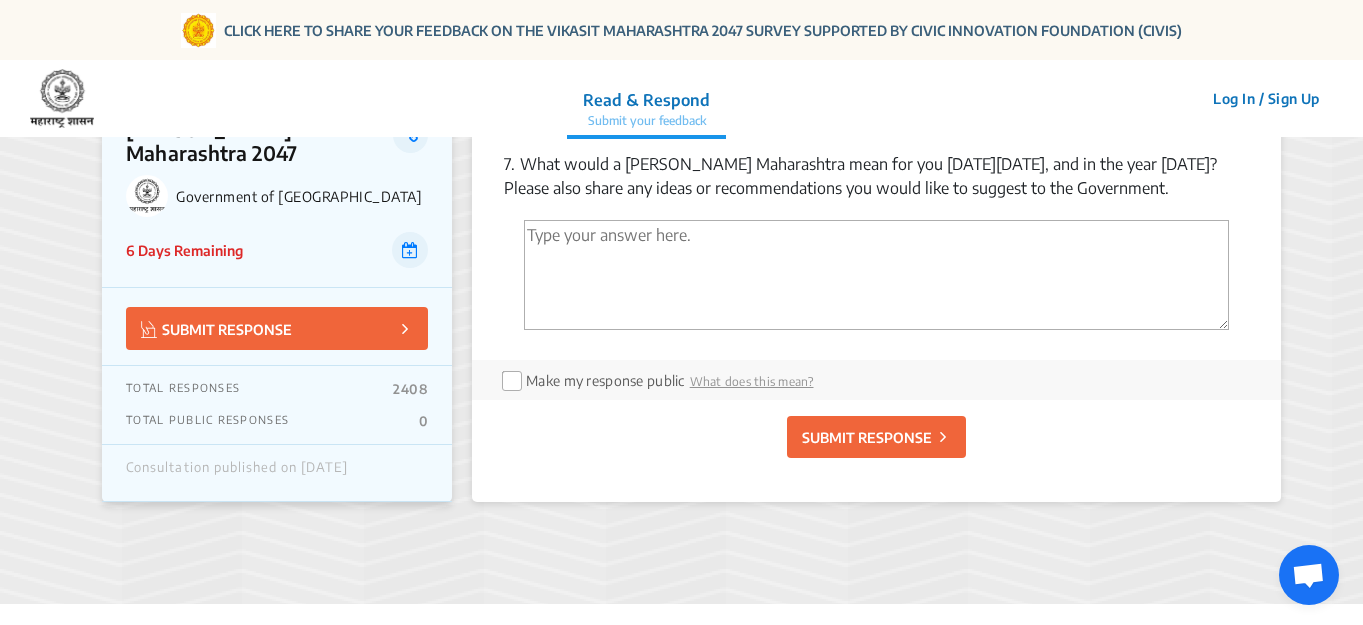 scroll, scrollTop: 0, scrollLeft: 0, axis: both 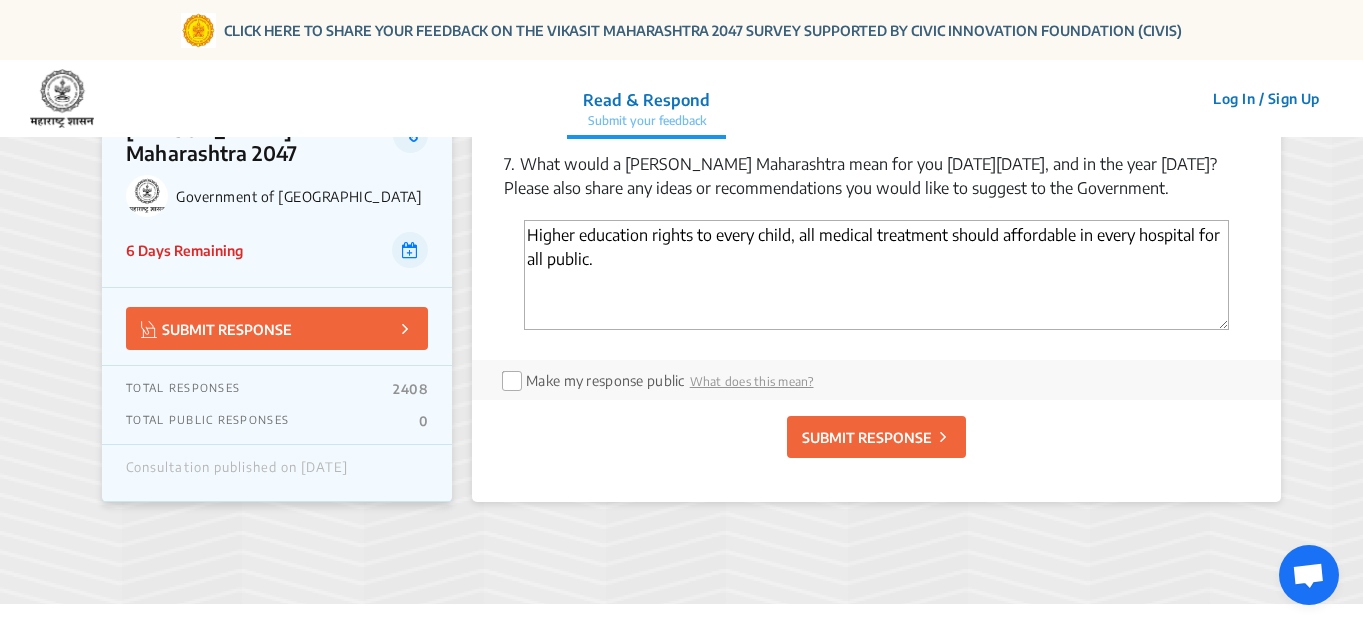 type on "Higher education rights to every child, all medical treatment should affordable in every hospital for all public." 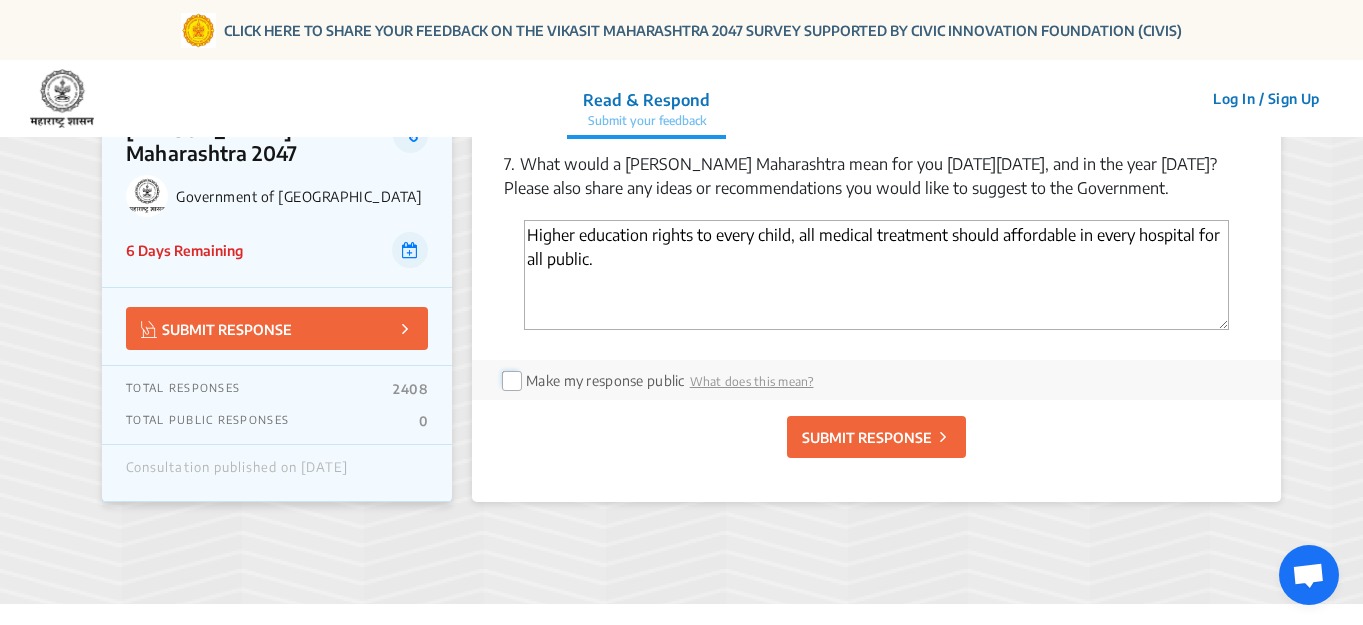 click 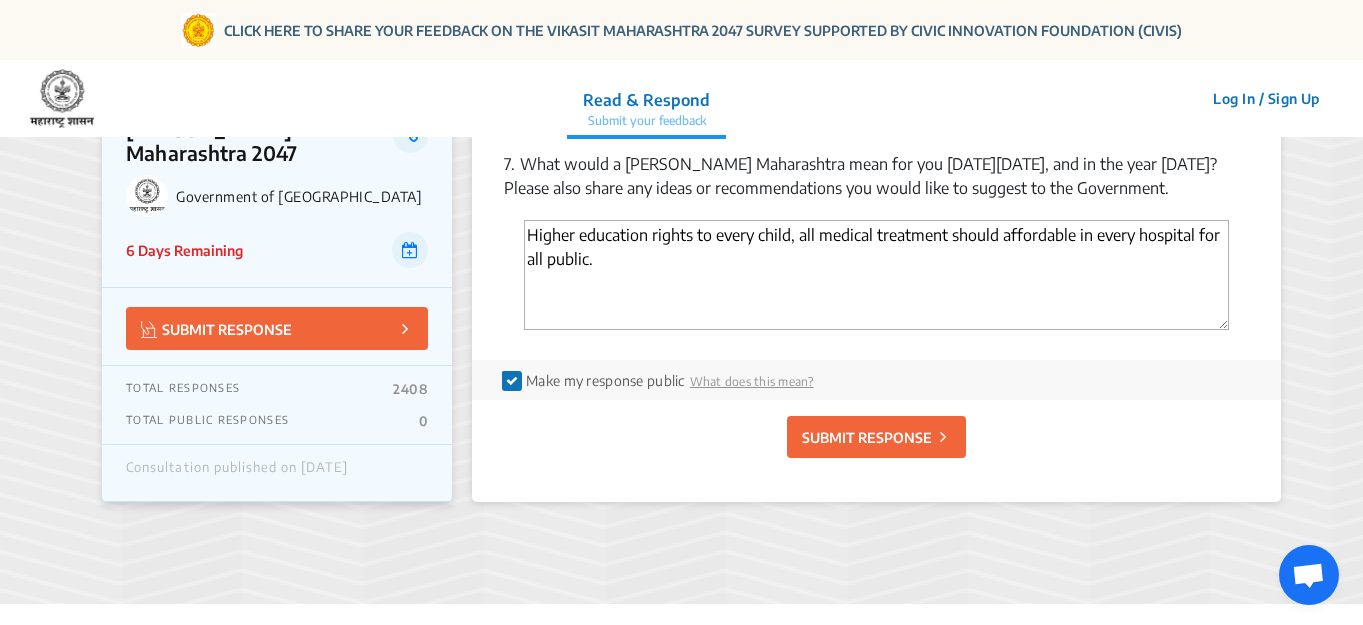 click on "SUBMIT RESPONSE" 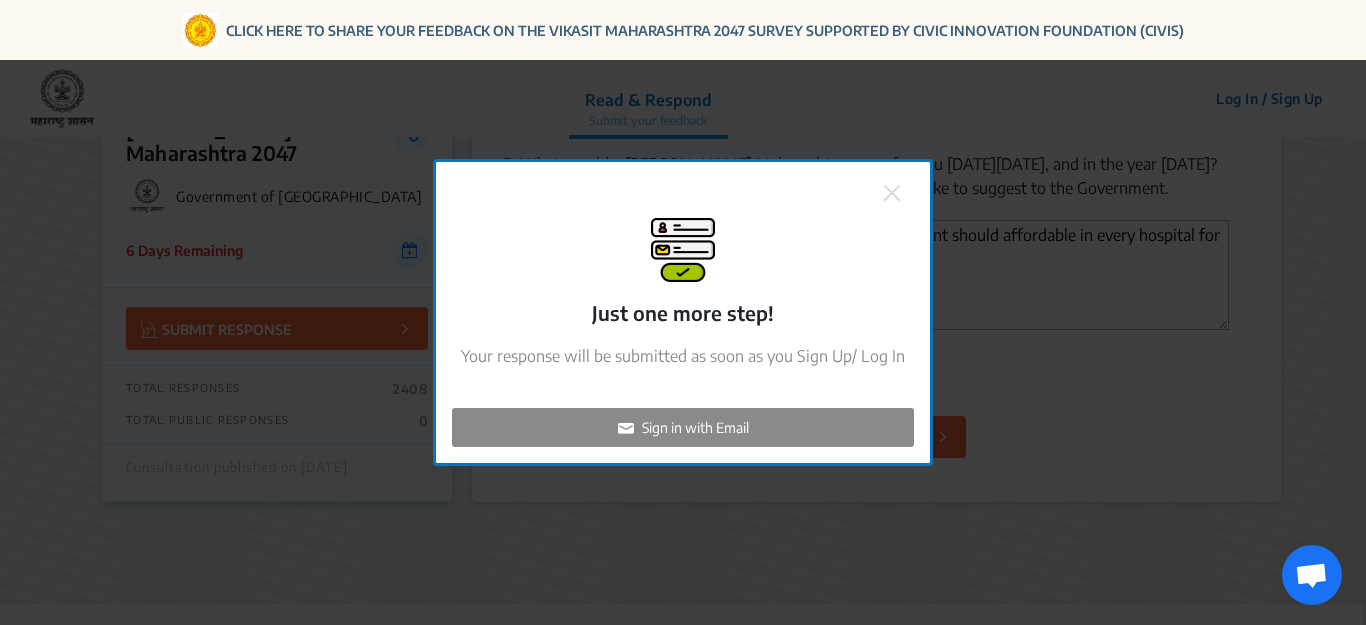 click on "Sign in with Email" 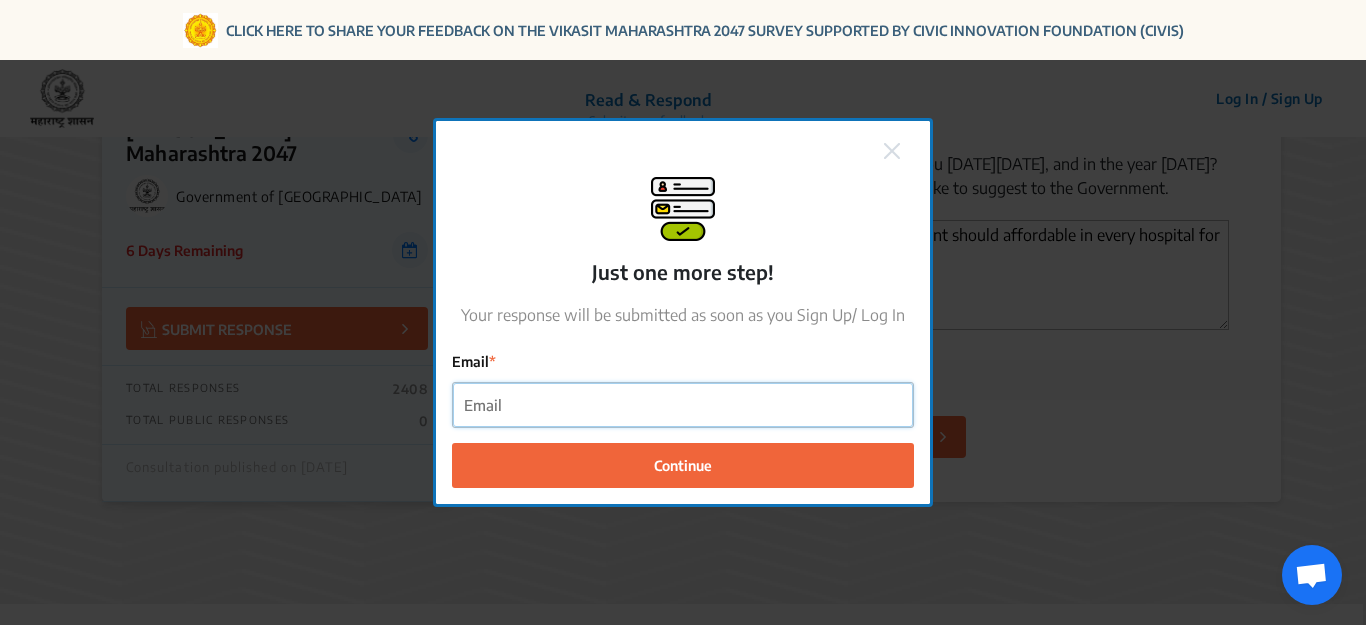 click on "Email" at bounding box center [683, 405] 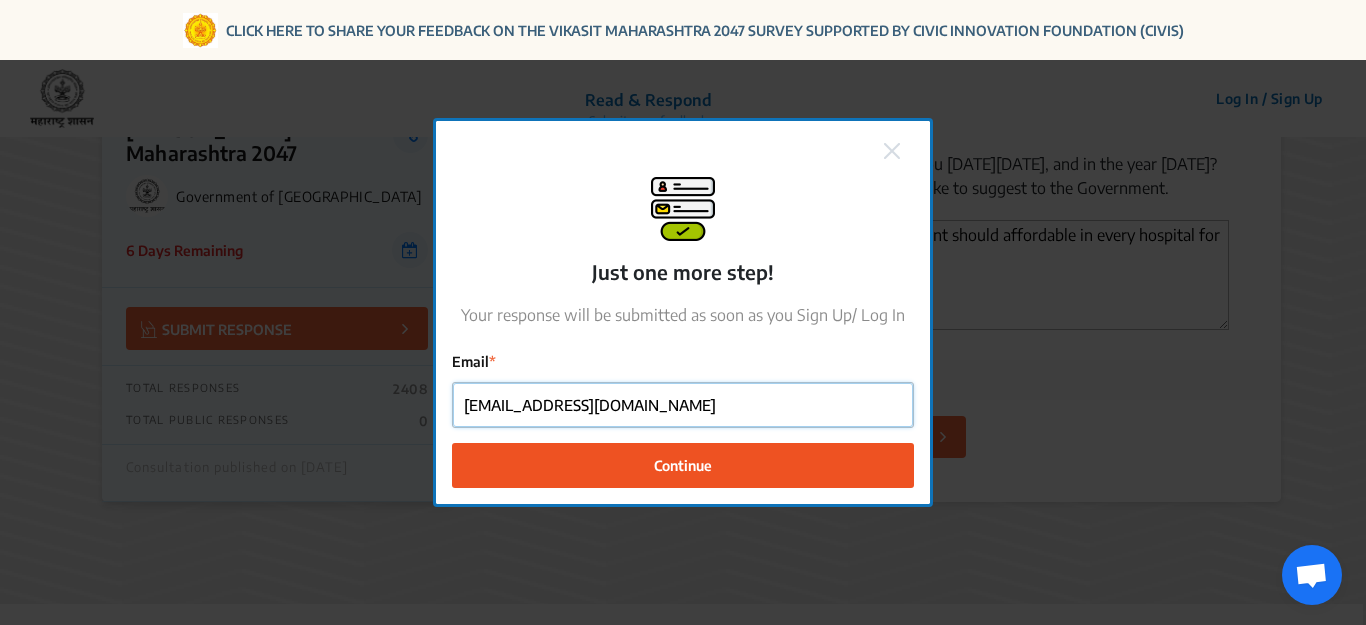 type on "[EMAIL_ADDRESS][DOMAIN_NAME]" 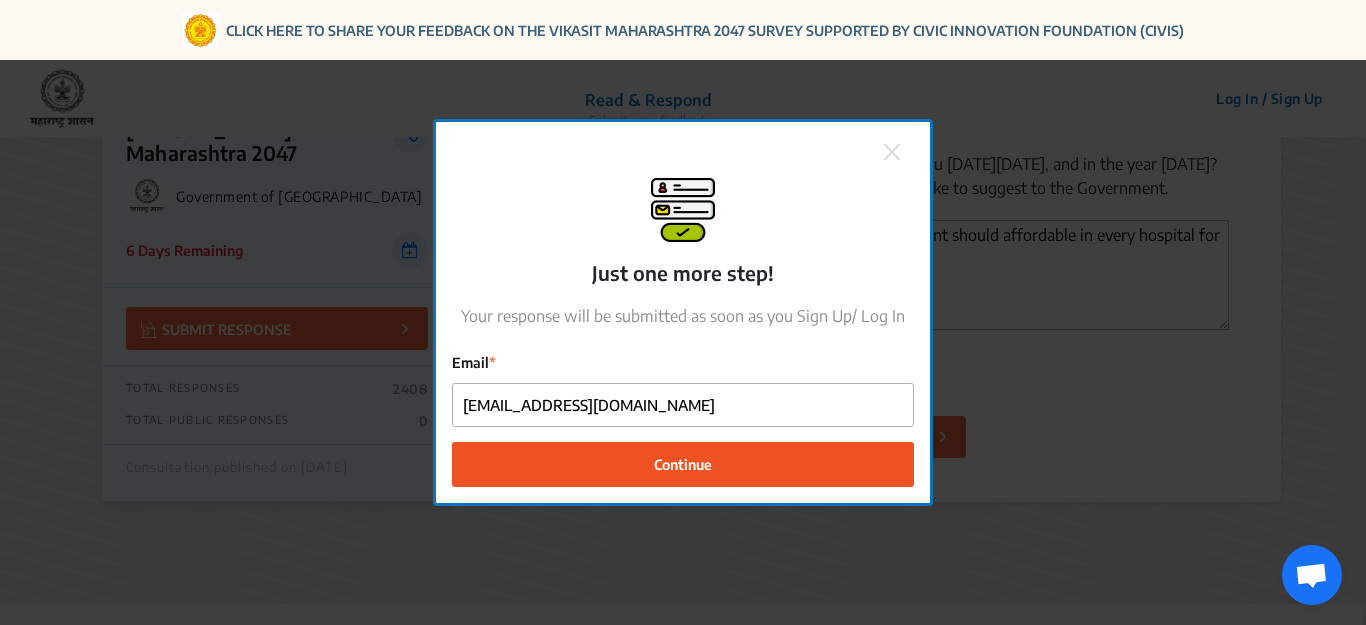 click on "Continue" 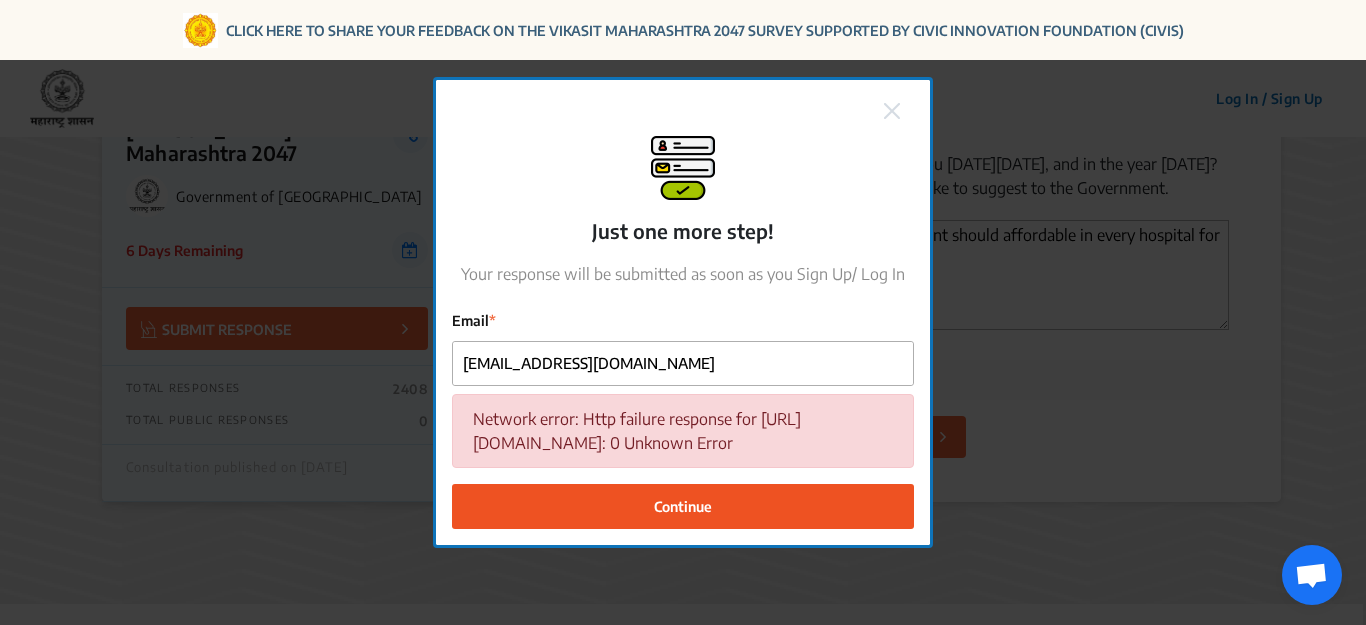 click on "Continue" 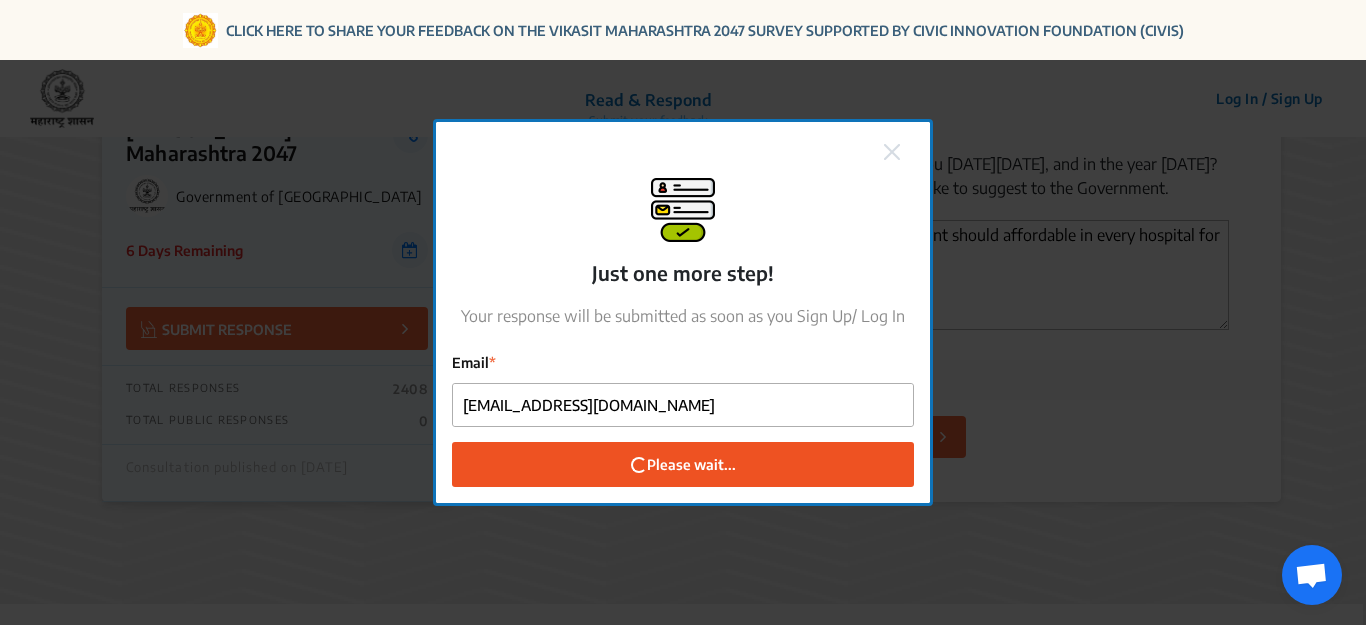 checkbox on "false" 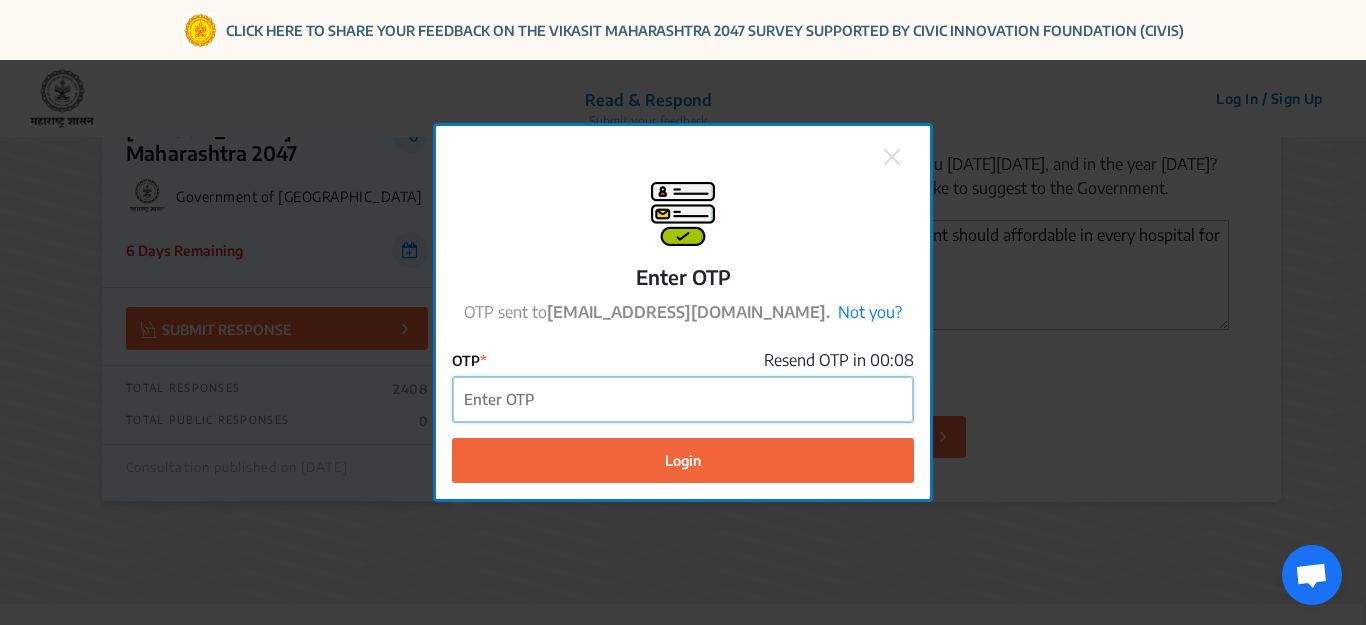click on "OTP" at bounding box center (683, 399) 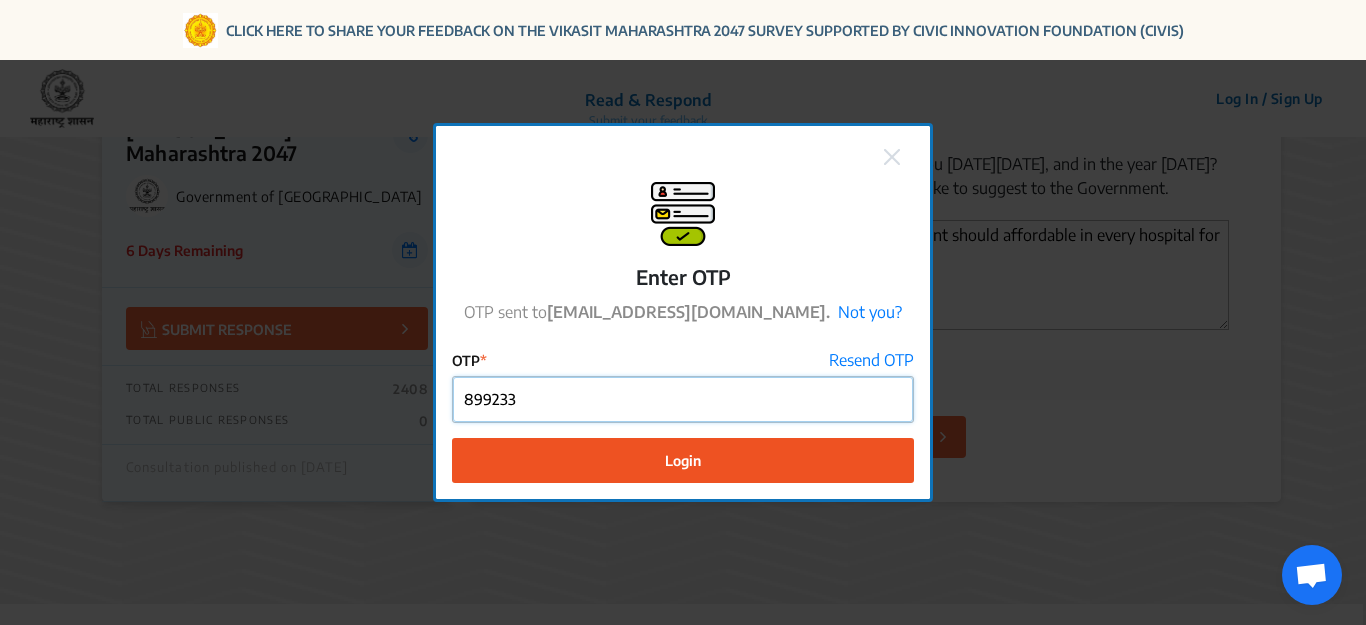 type on "899233" 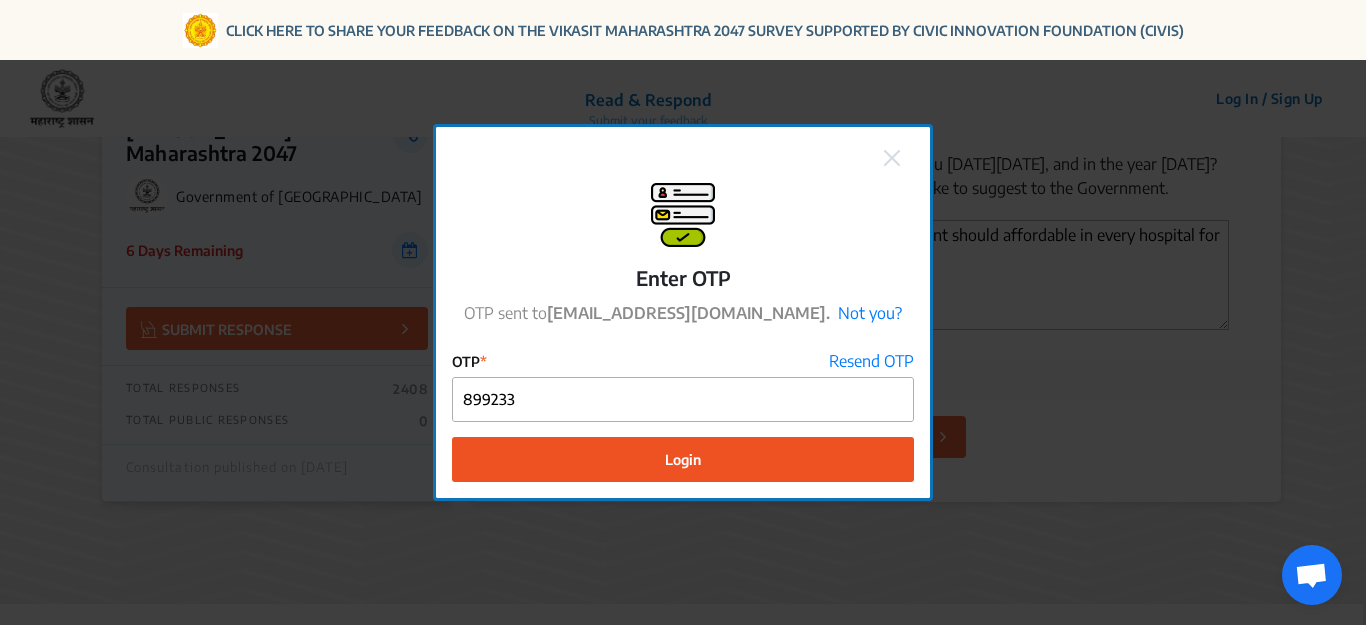 click on "Login" 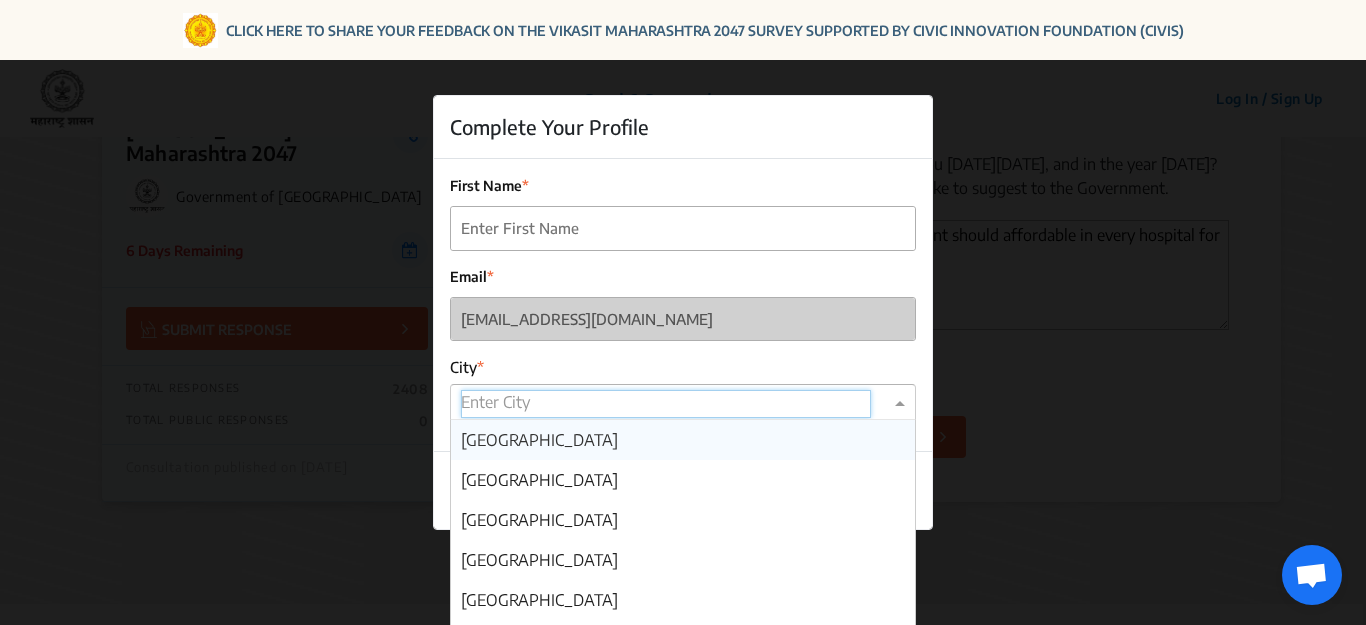 click on "Enter City" at bounding box center (683, 402) 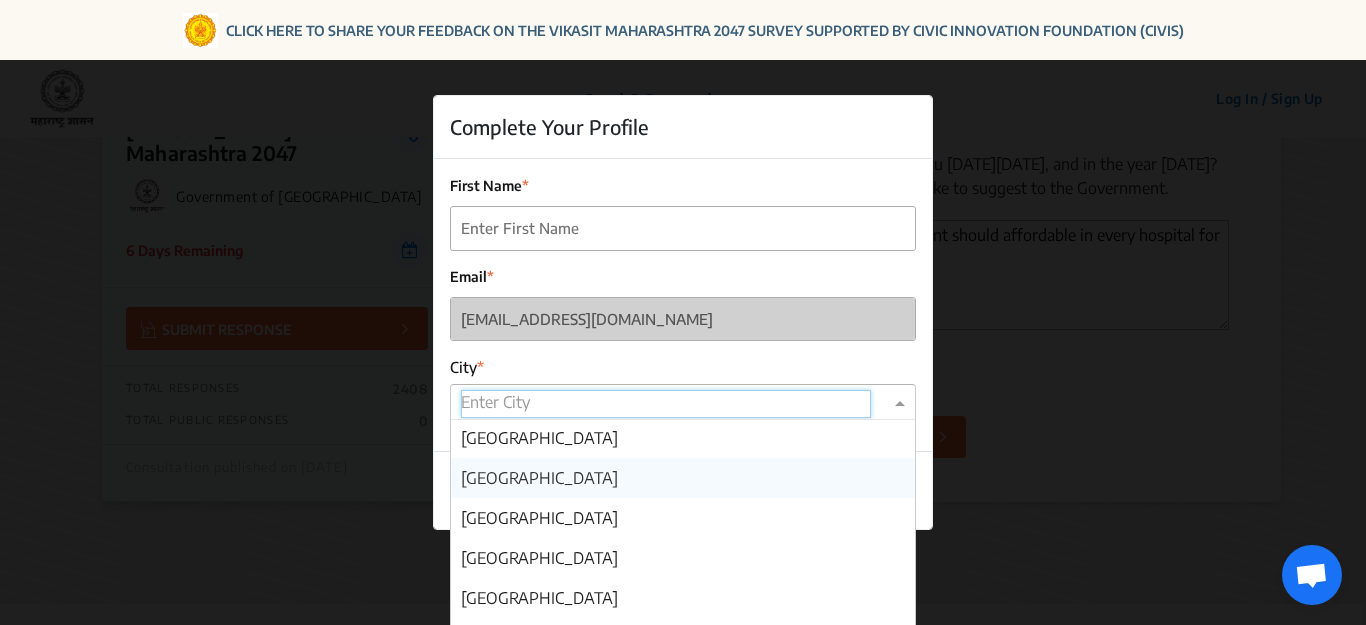 scroll, scrollTop: 0, scrollLeft: 0, axis: both 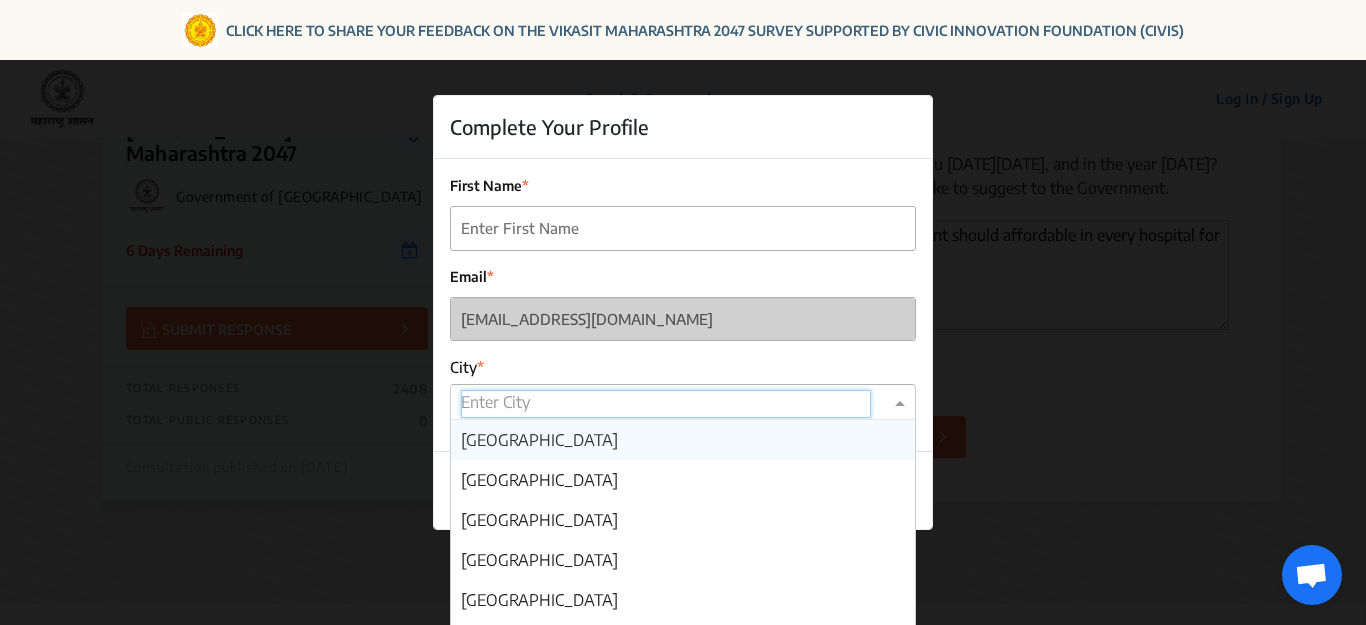 click on "[GEOGRAPHIC_DATA]" at bounding box center (539, 440) 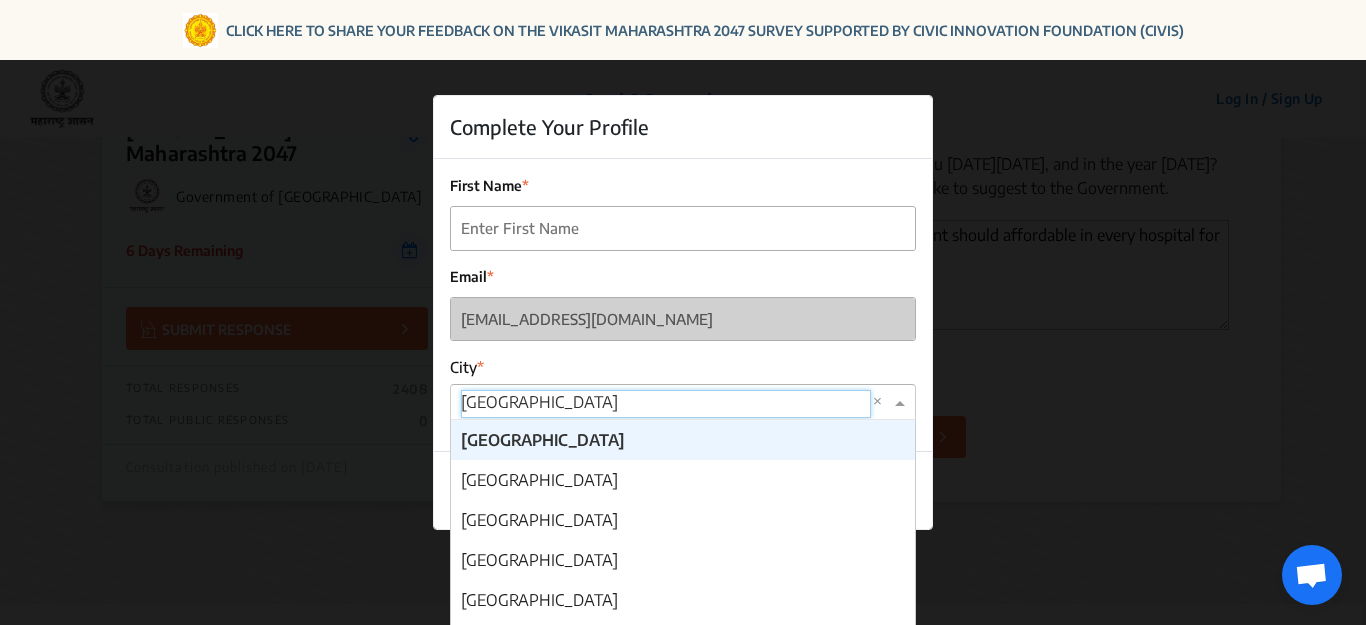click at bounding box center [666, 404] 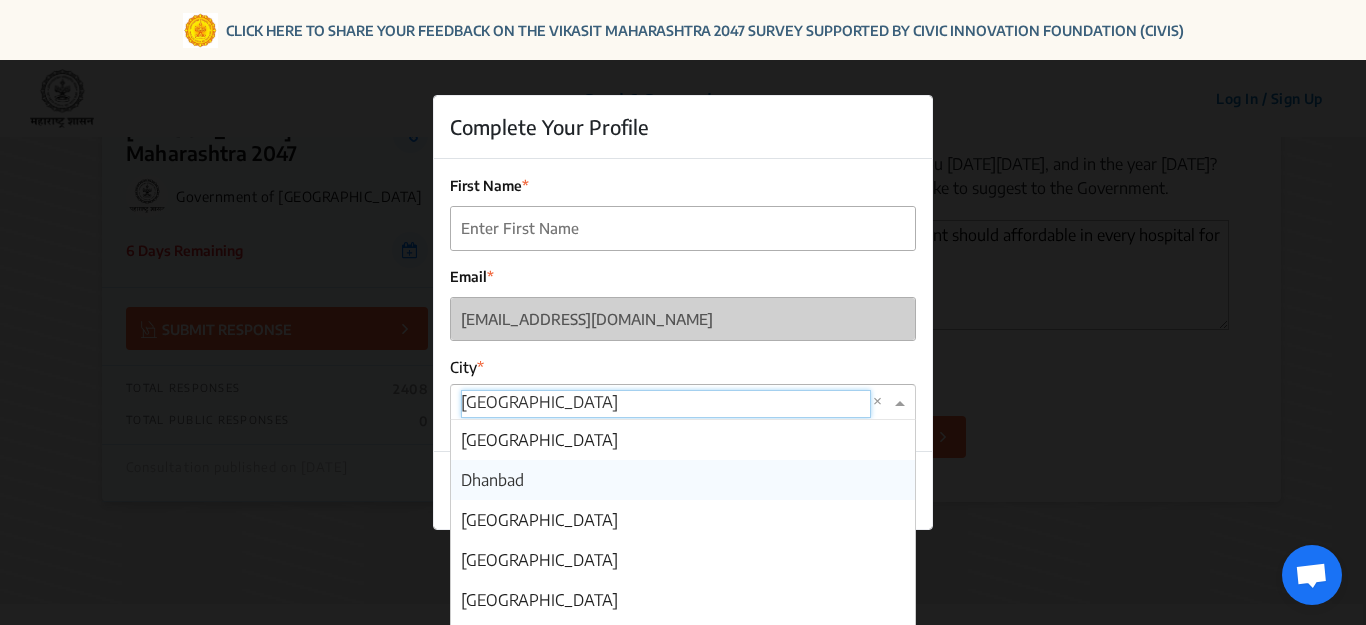 scroll, scrollTop: 1100, scrollLeft: 0, axis: vertical 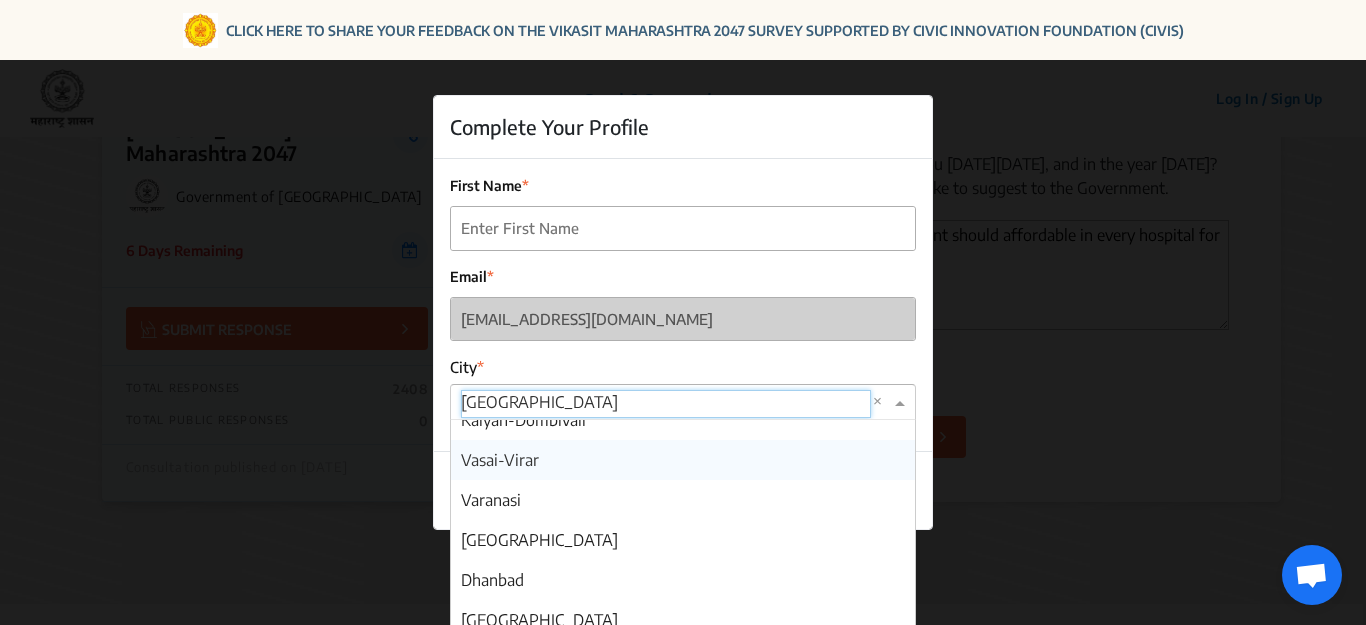 click on "Vasai-Virar" at bounding box center (500, 460) 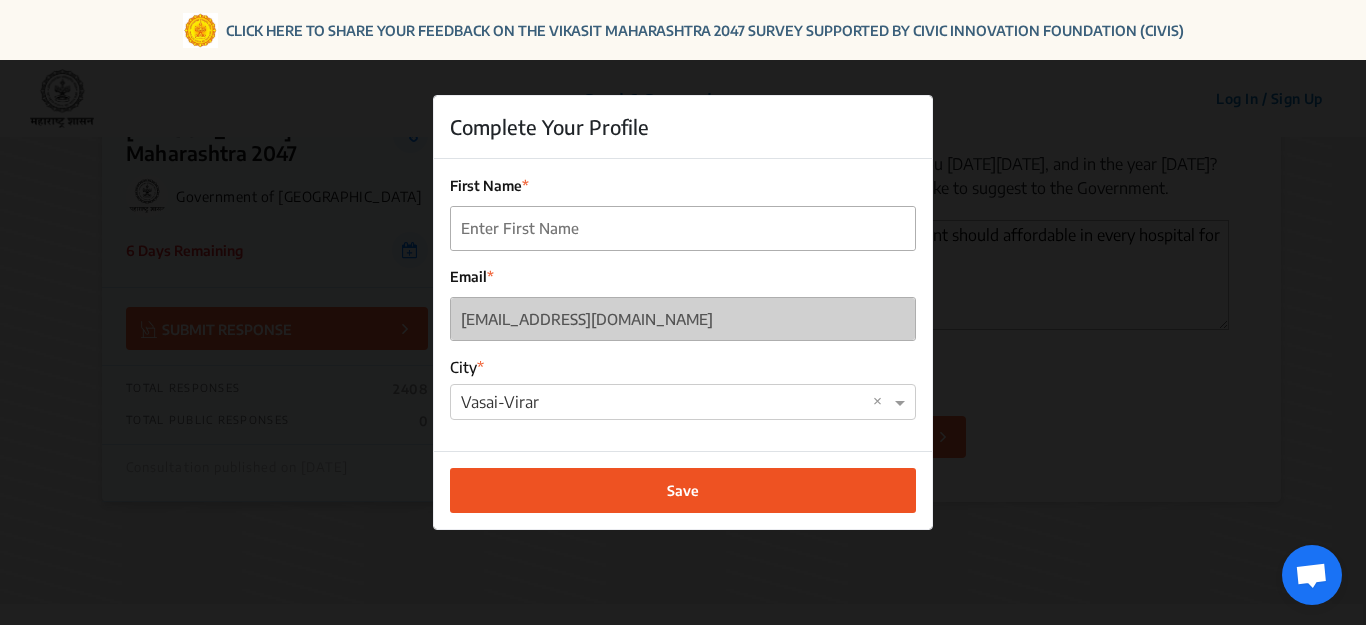 click on "Save" 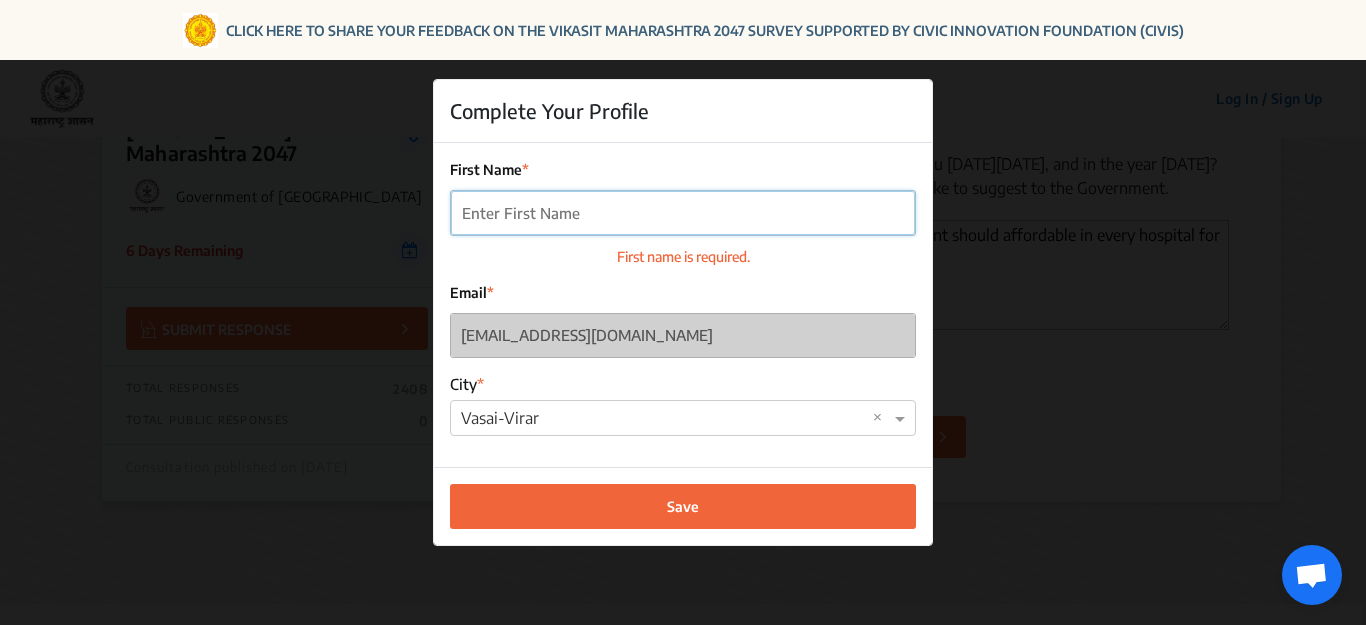 click on "First Name" at bounding box center [683, 213] 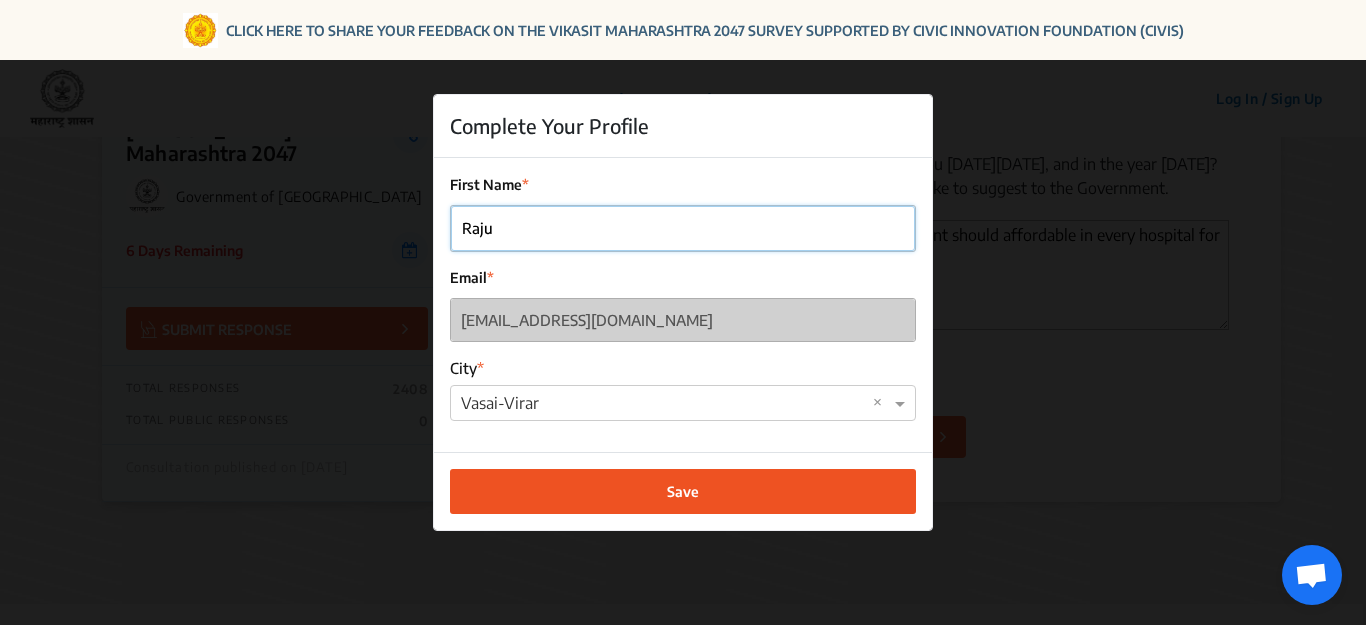 type on "Raju" 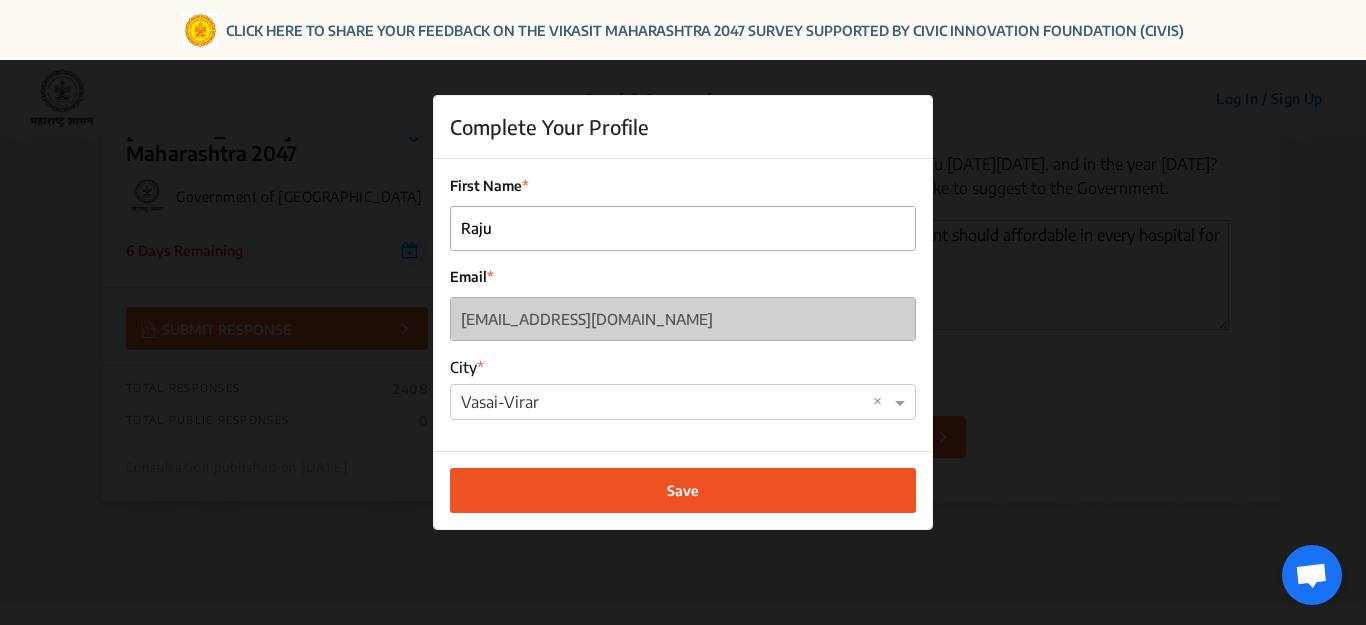 click on "Save" 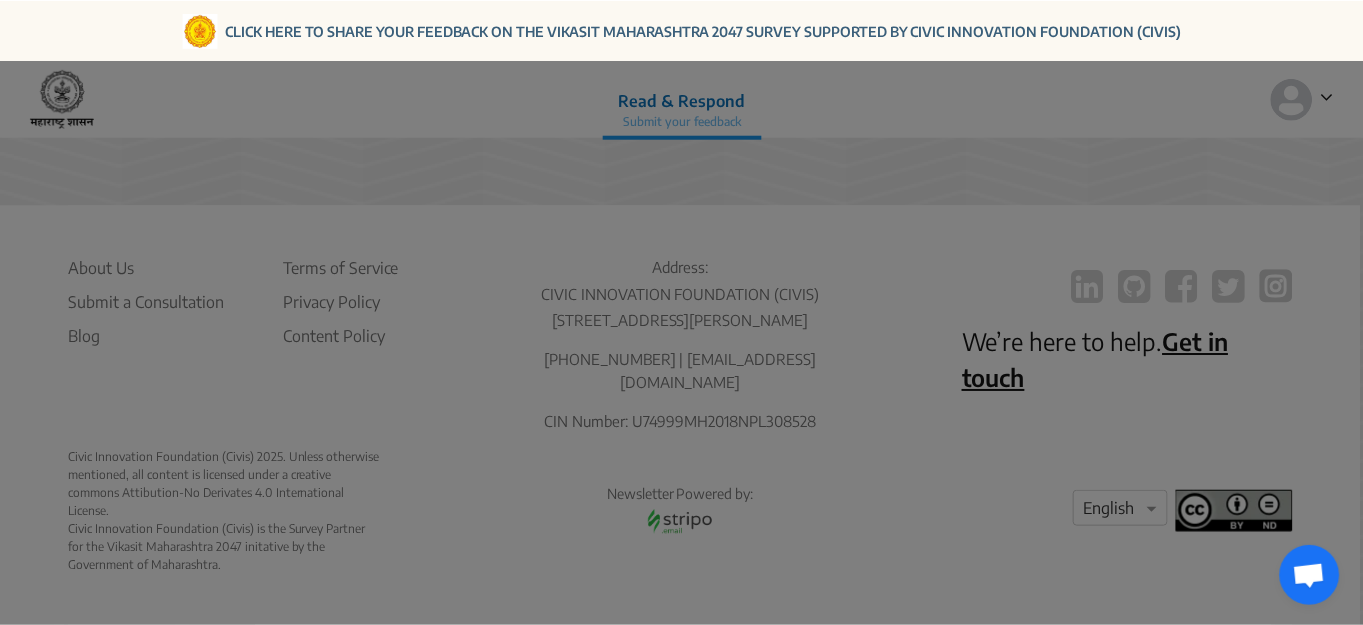 scroll, scrollTop: 573, scrollLeft: 0, axis: vertical 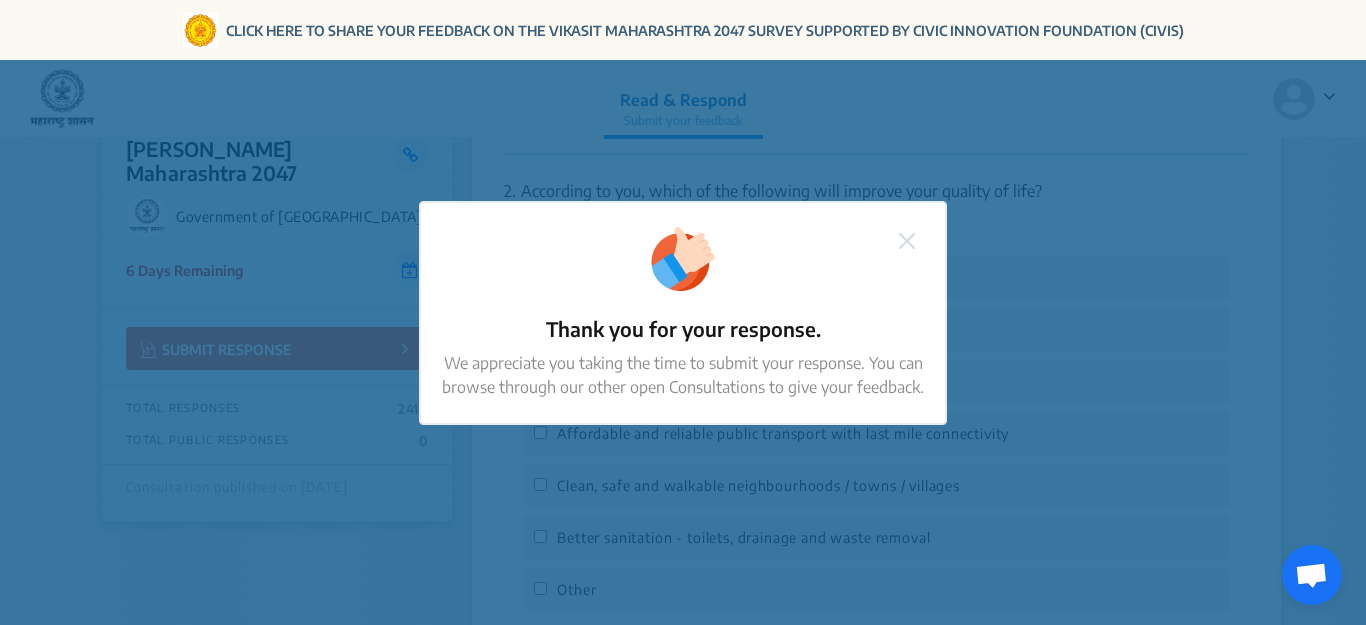 click 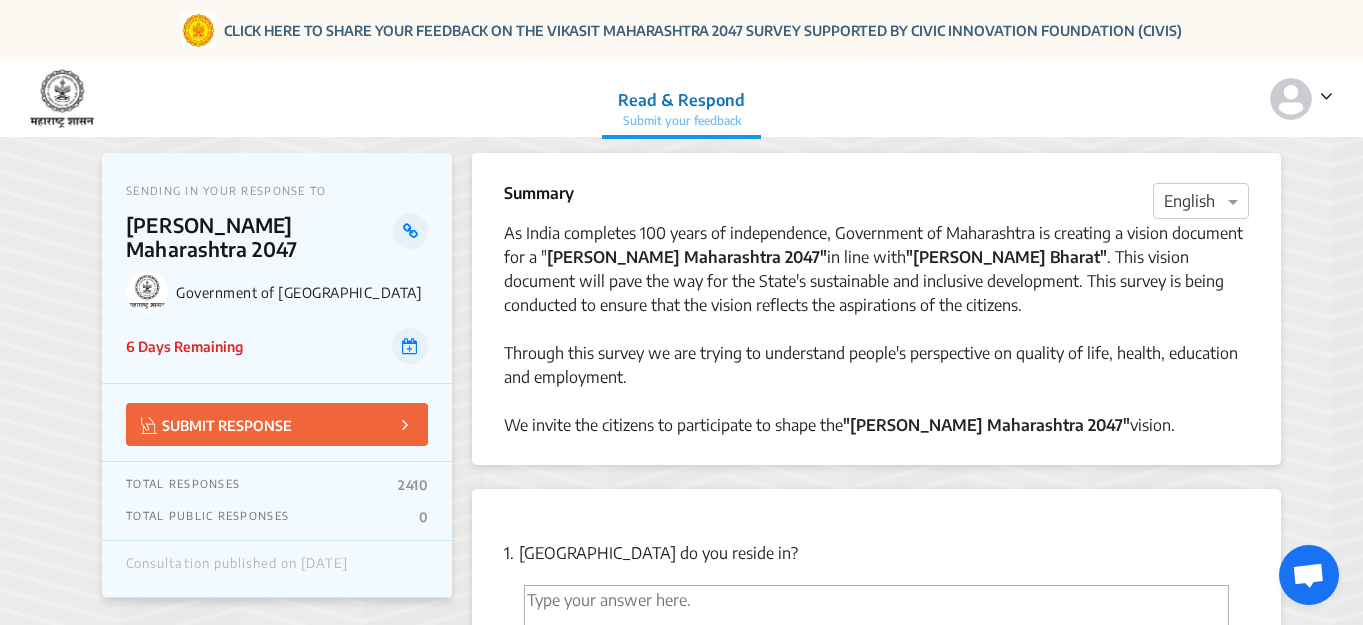 scroll, scrollTop: 0, scrollLeft: 0, axis: both 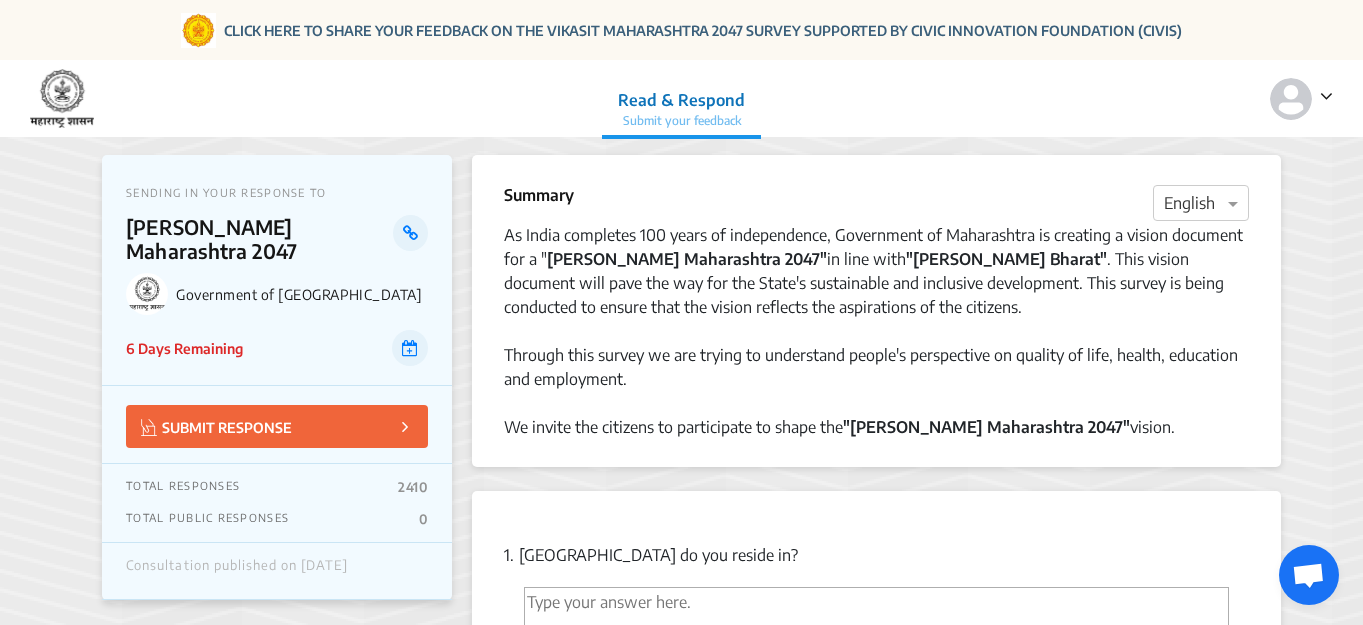 click on "SUBMIT RESPONSE" 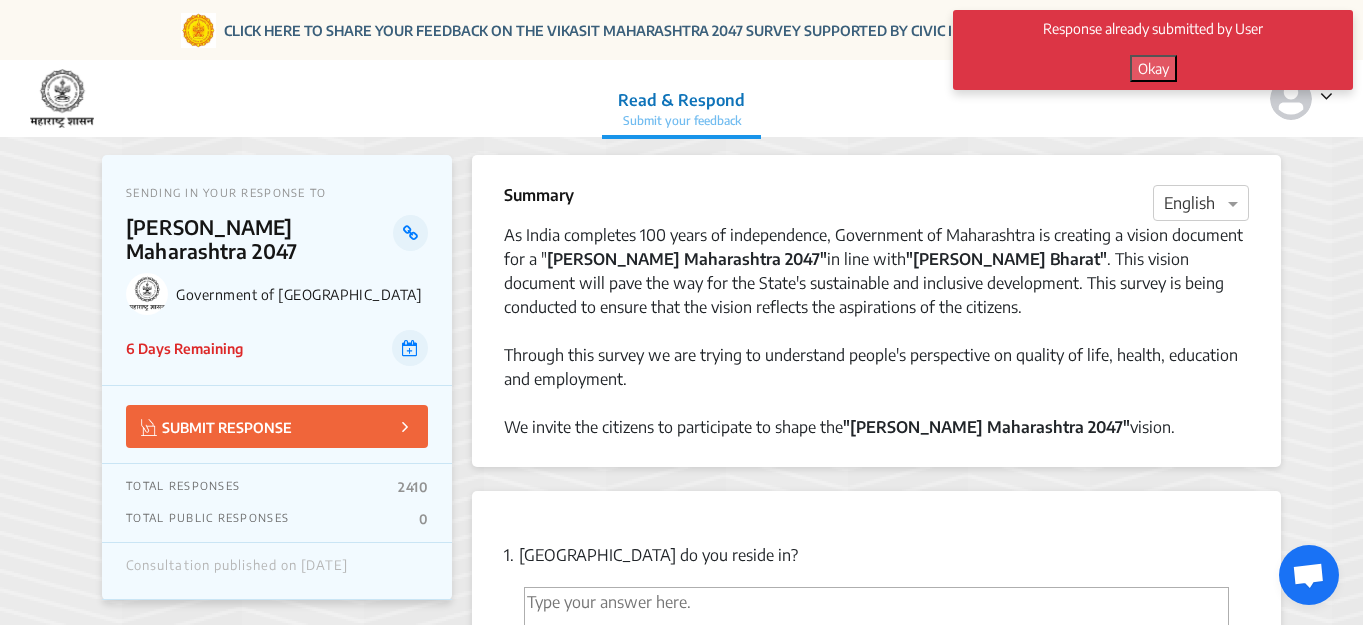 click on "Okay" 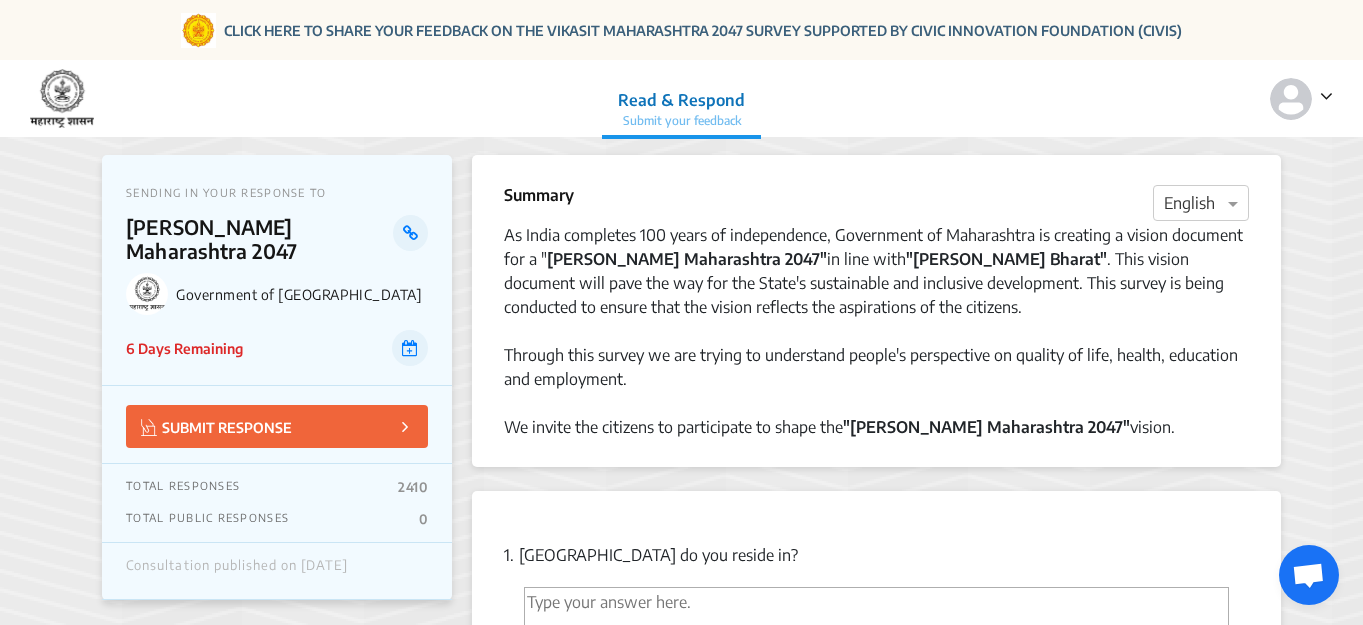 click 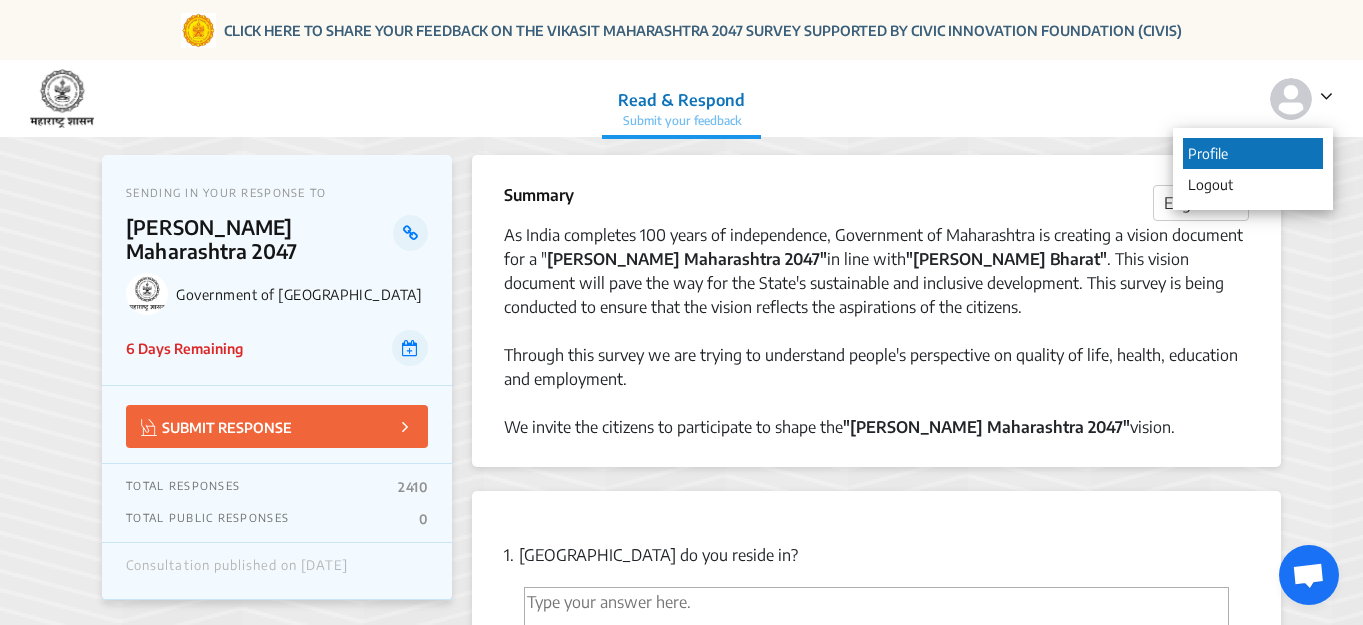 click on "Profile" 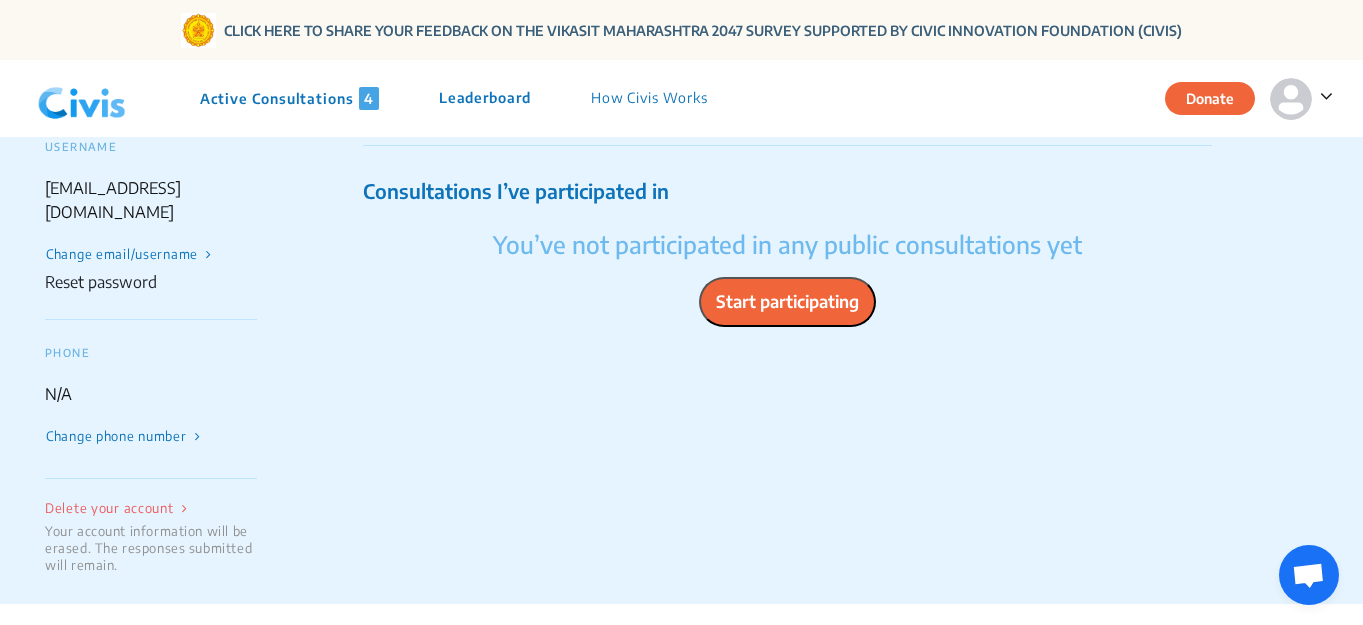 scroll, scrollTop: 300, scrollLeft: 0, axis: vertical 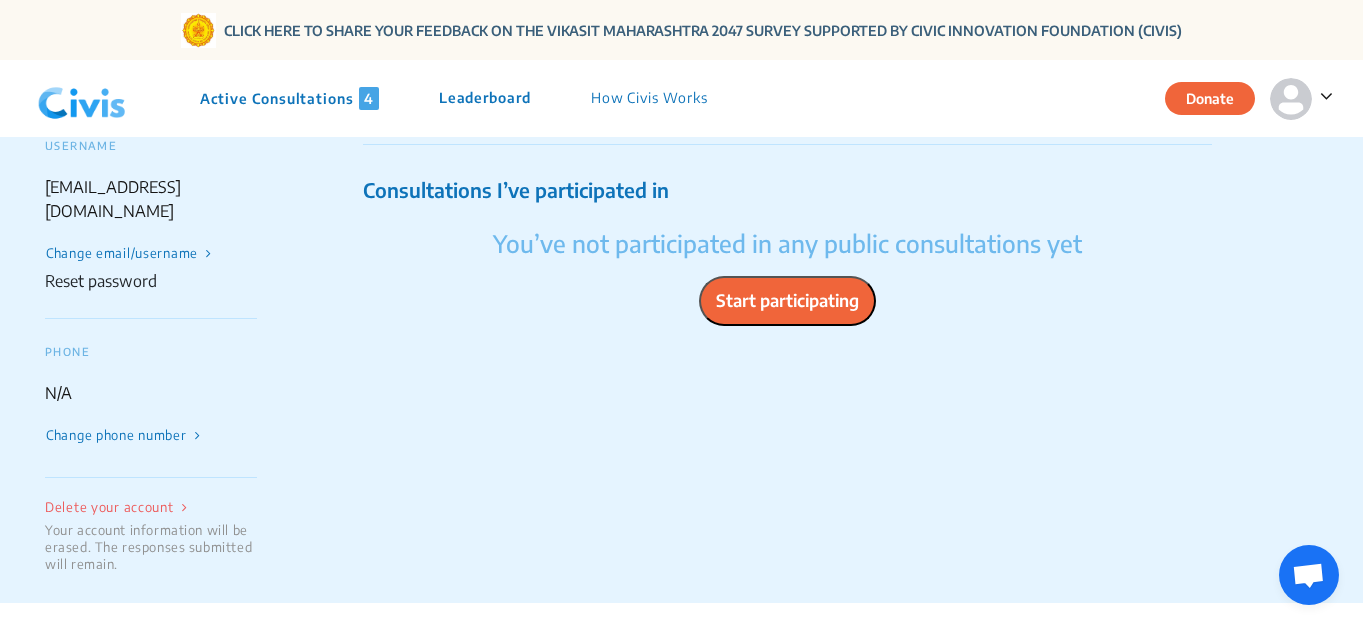 click on "Start participating" 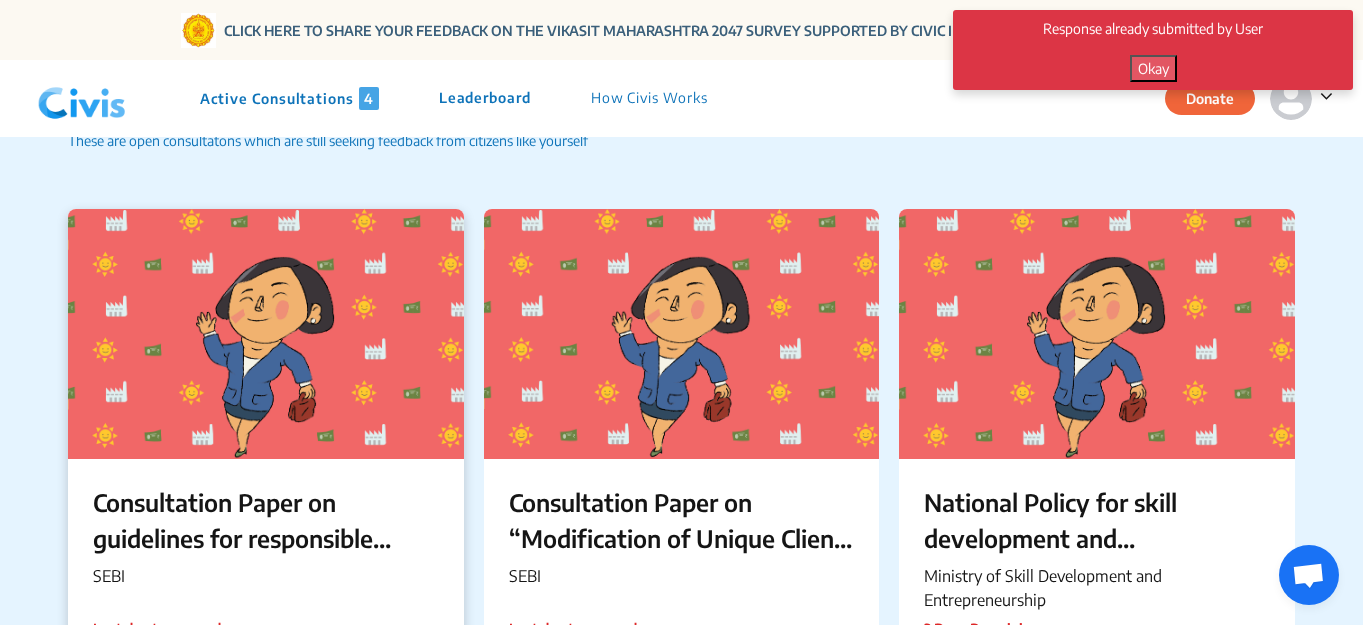 scroll, scrollTop: 300, scrollLeft: 0, axis: vertical 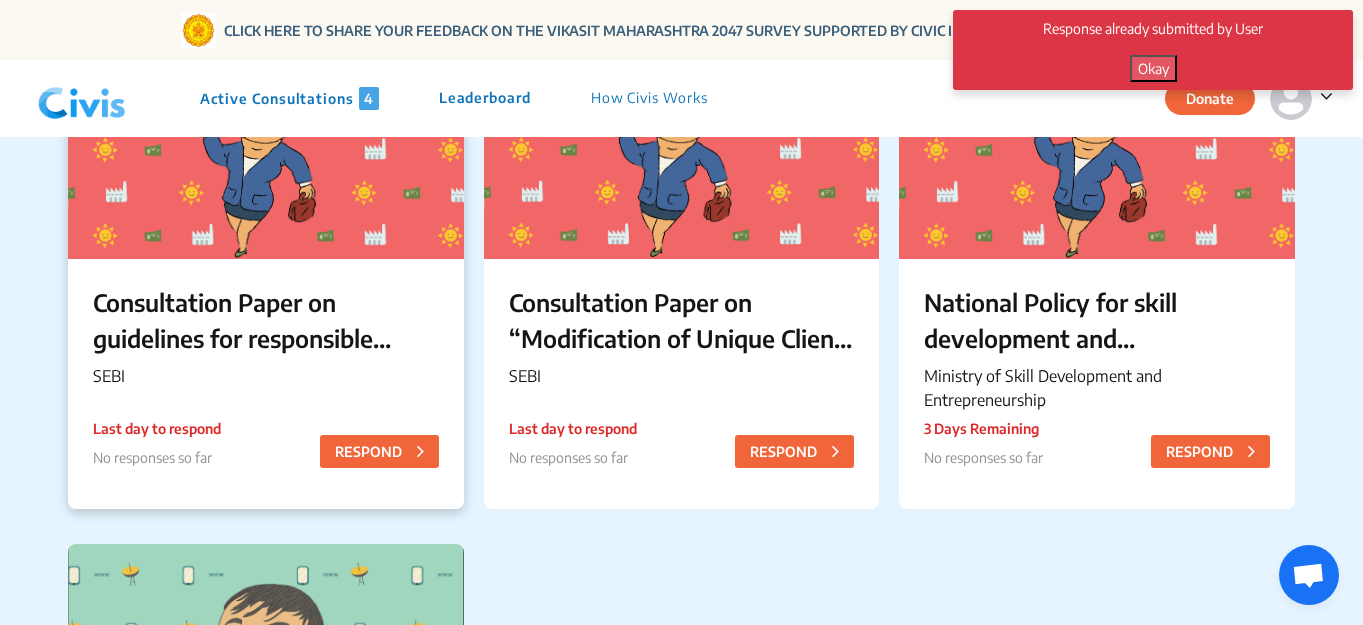 click on "Consultation Paper on guidelines for responsible usage of AI/ML In Indian Securities Markets" 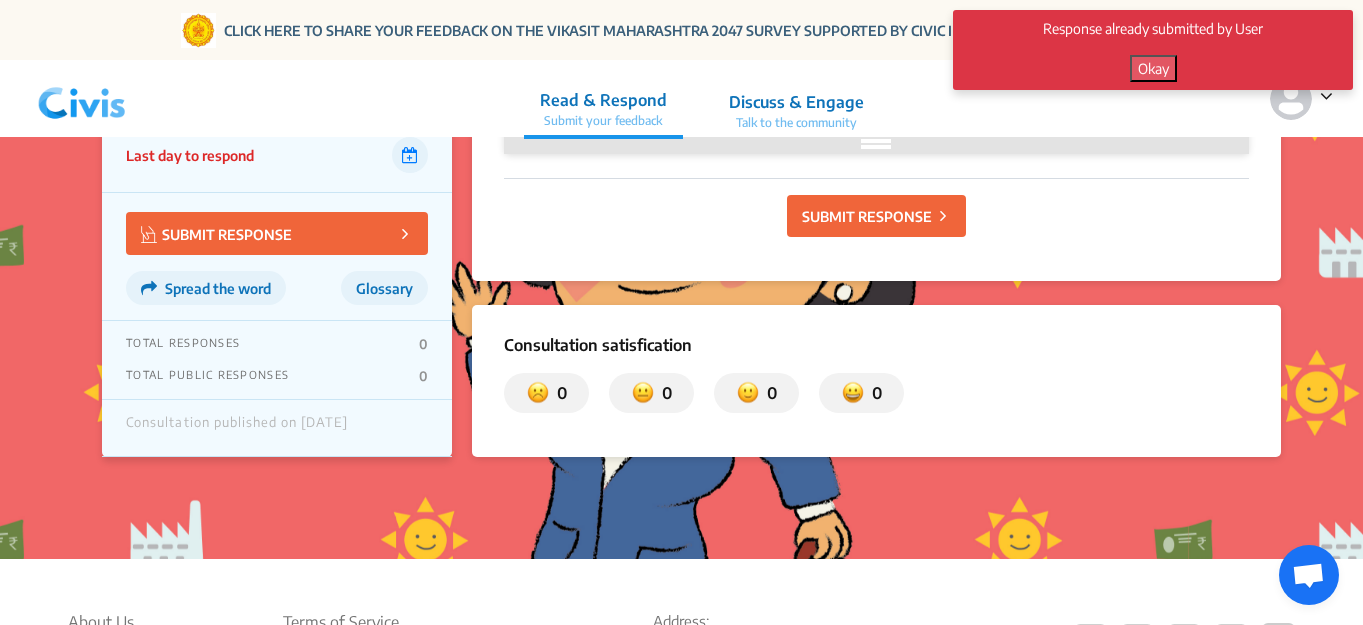 scroll, scrollTop: 2400, scrollLeft: 0, axis: vertical 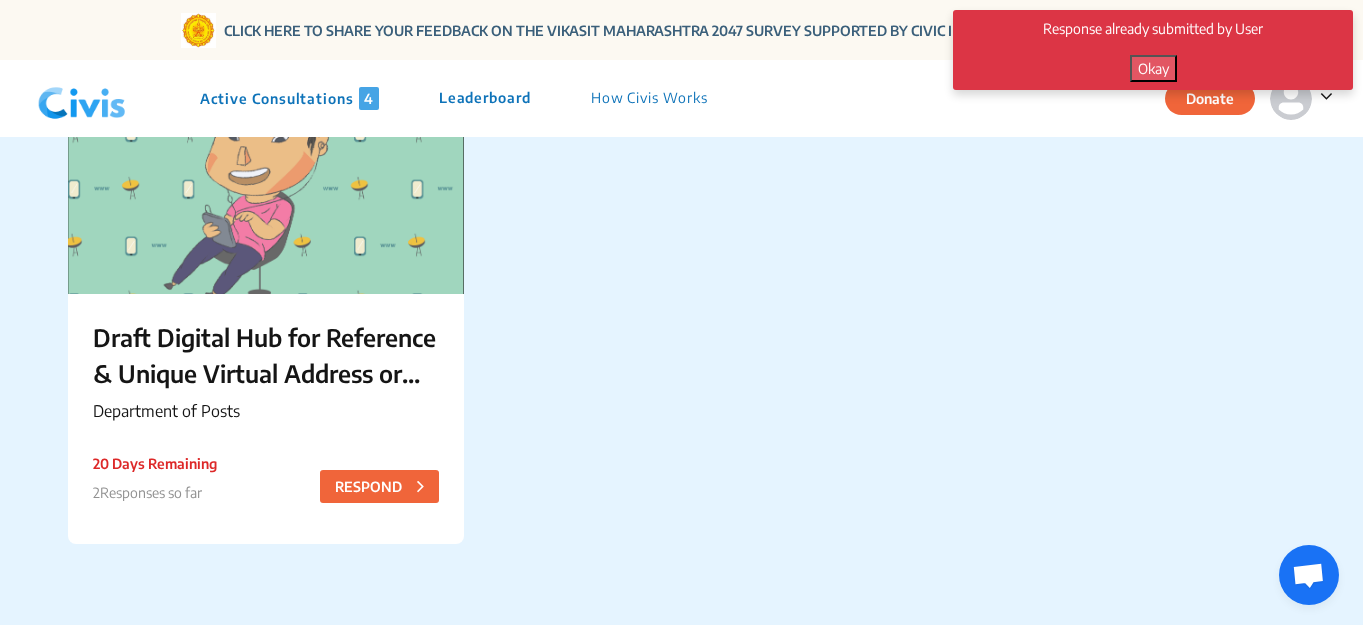 click on "How Civis Works" 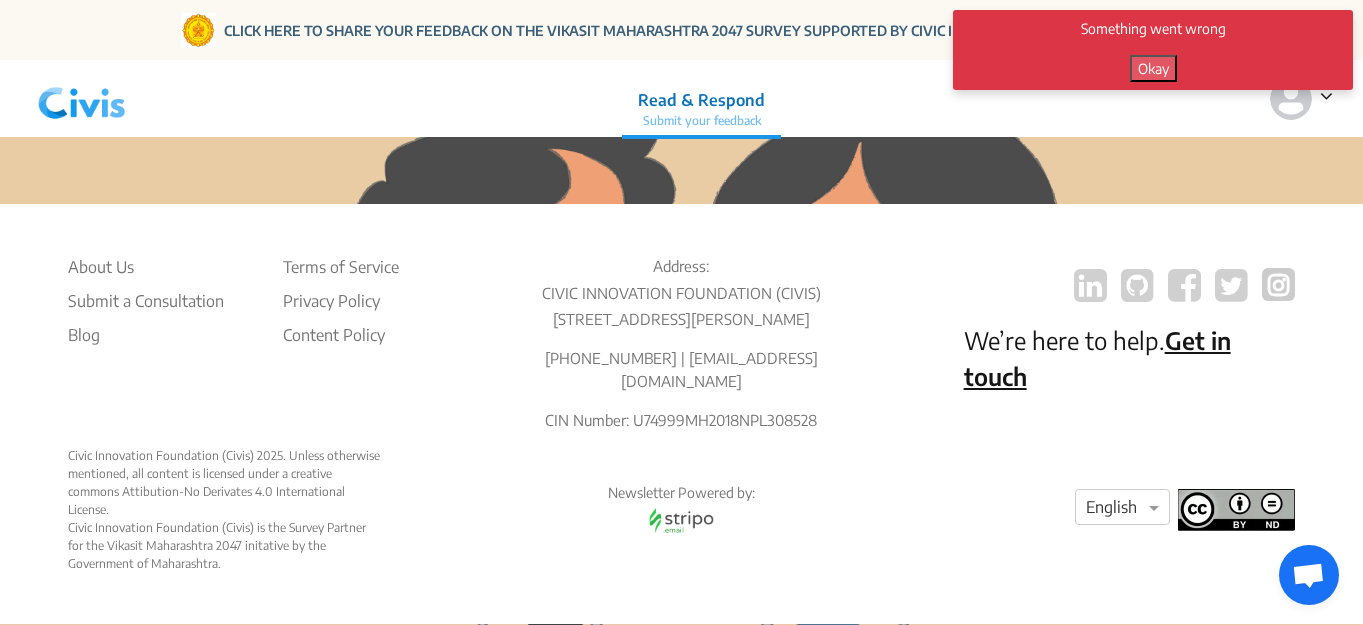 scroll, scrollTop: 474, scrollLeft: 0, axis: vertical 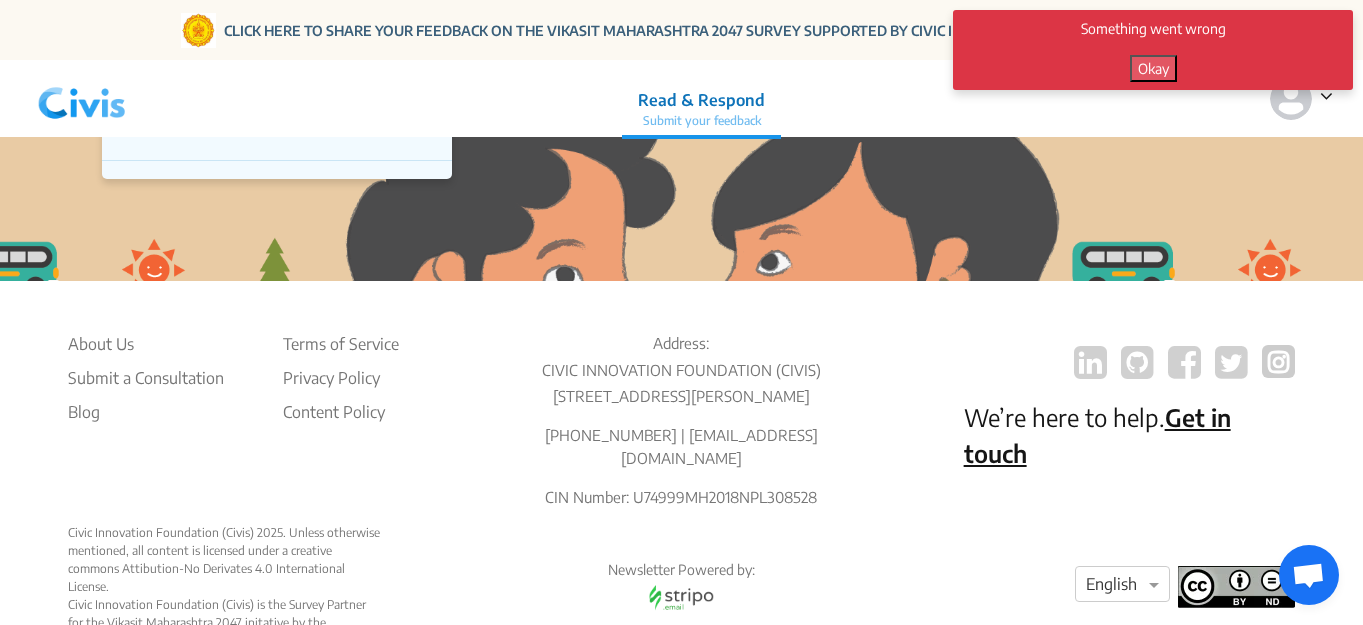 click on "Okay" 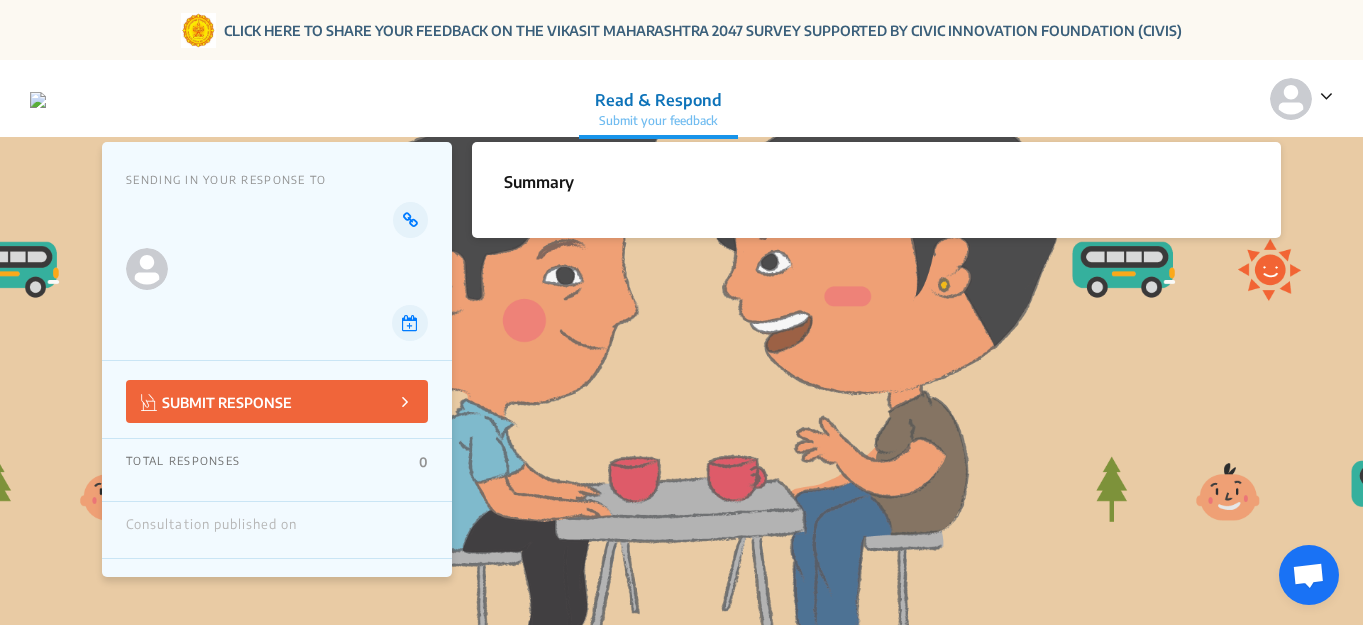 scroll, scrollTop: 0, scrollLeft: 0, axis: both 